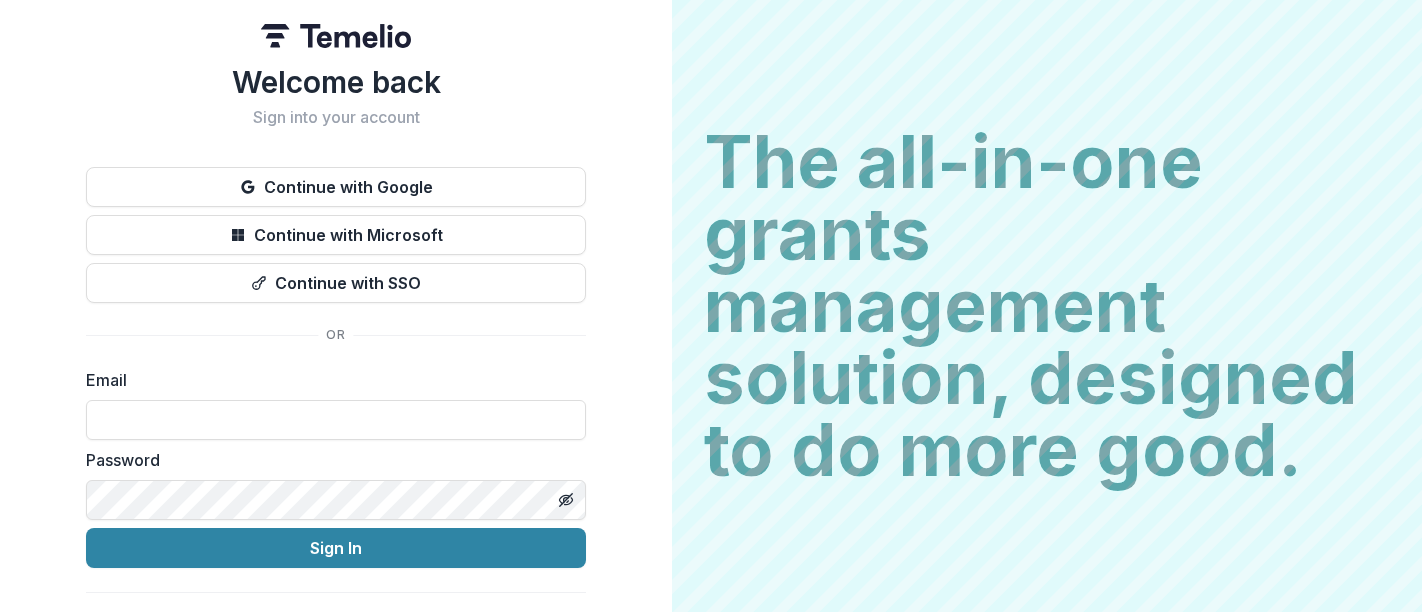 scroll, scrollTop: 0, scrollLeft: 0, axis: both 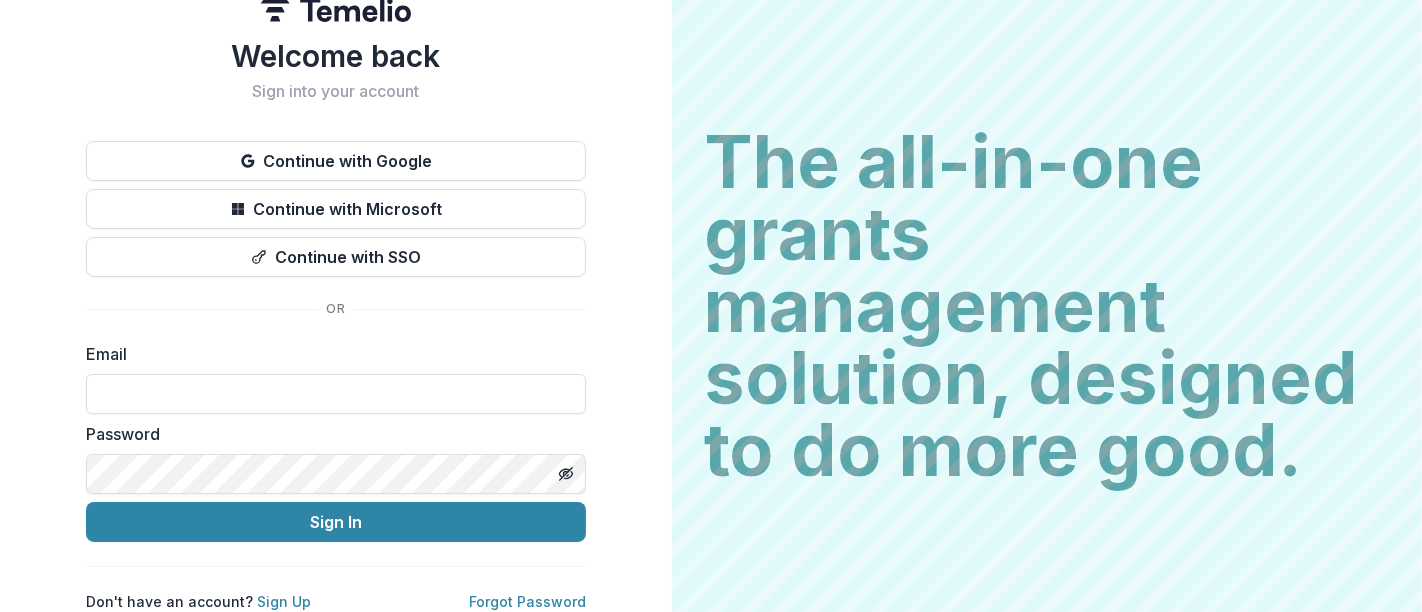 type on "**********" 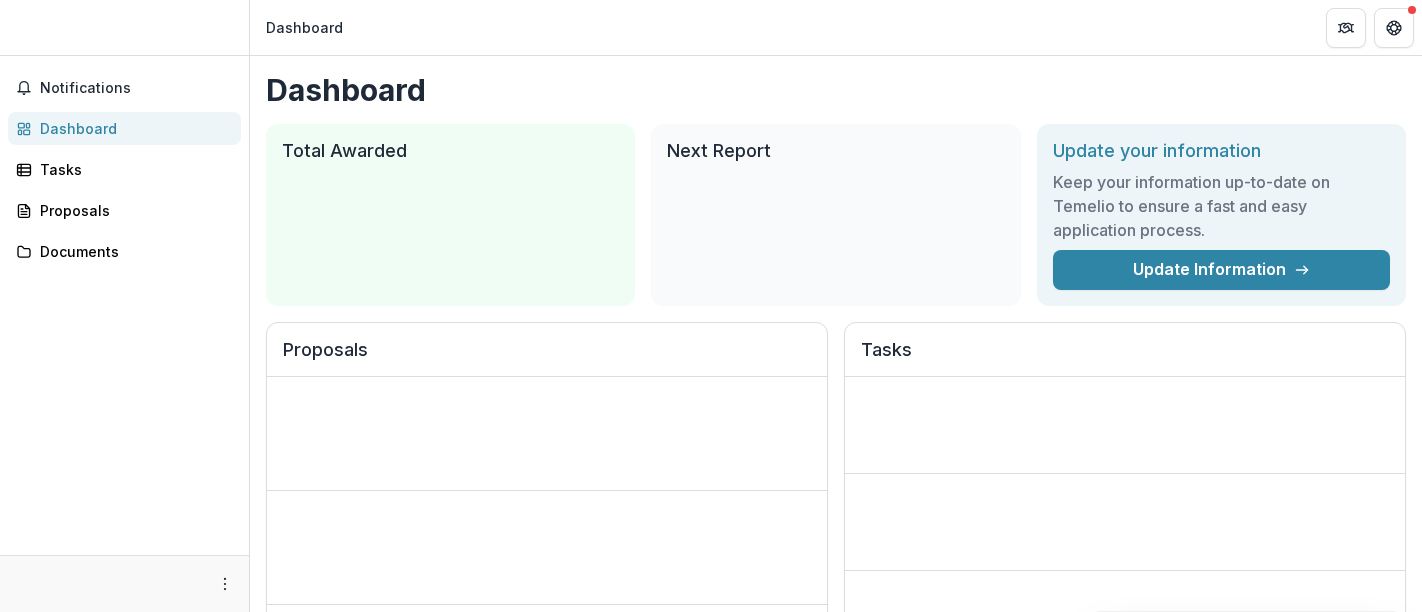 scroll, scrollTop: 0, scrollLeft: 0, axis: both 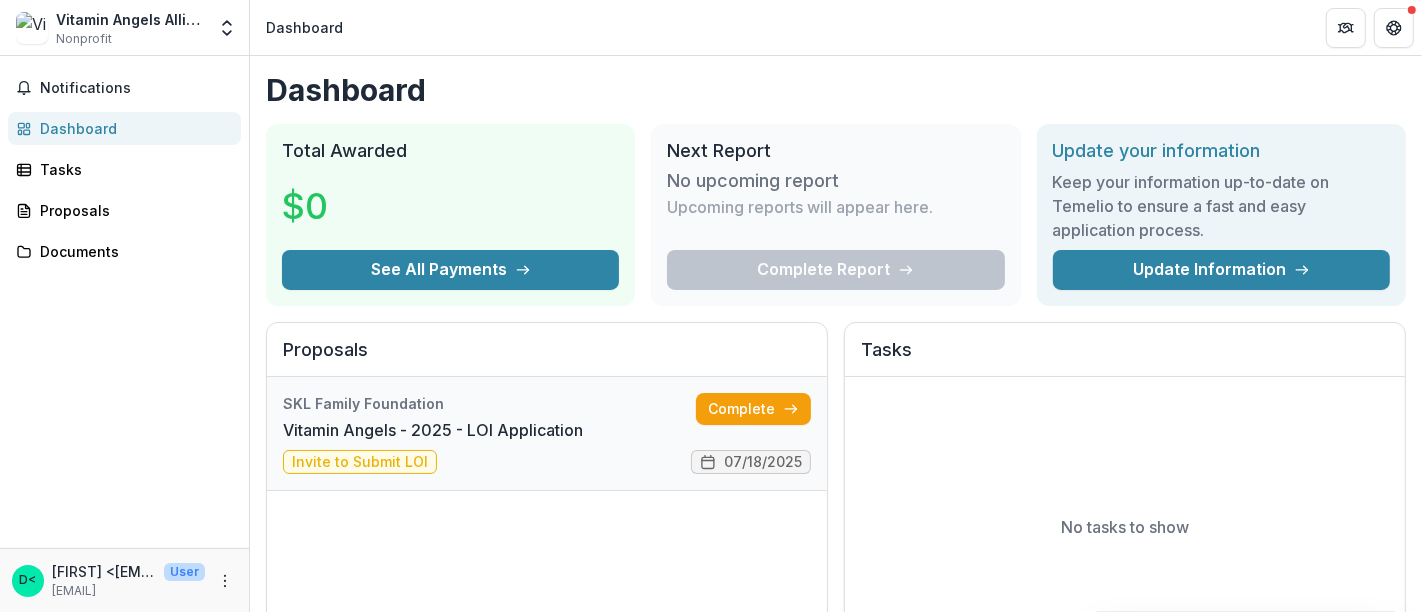 click on "Vitamin Angels - 2025 - LOI Application" at bounding box center (433, 430) 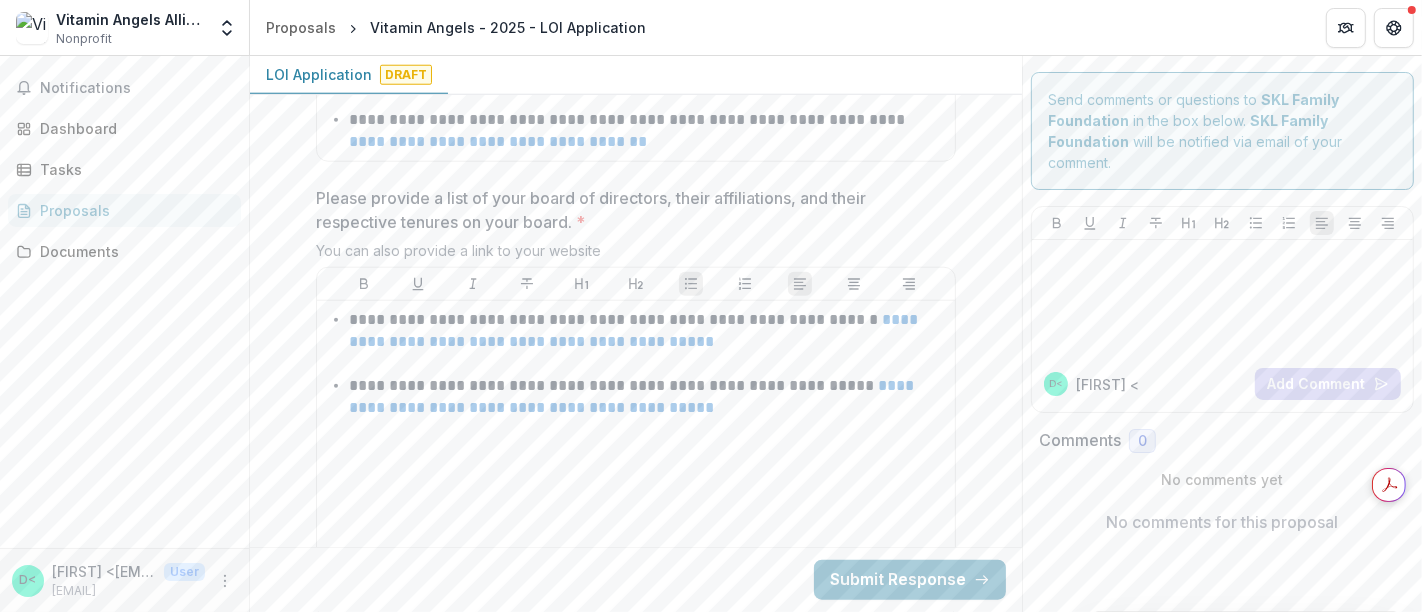 scroll, scrollTop: 8111, scrollLeft: 0, axis: vertical 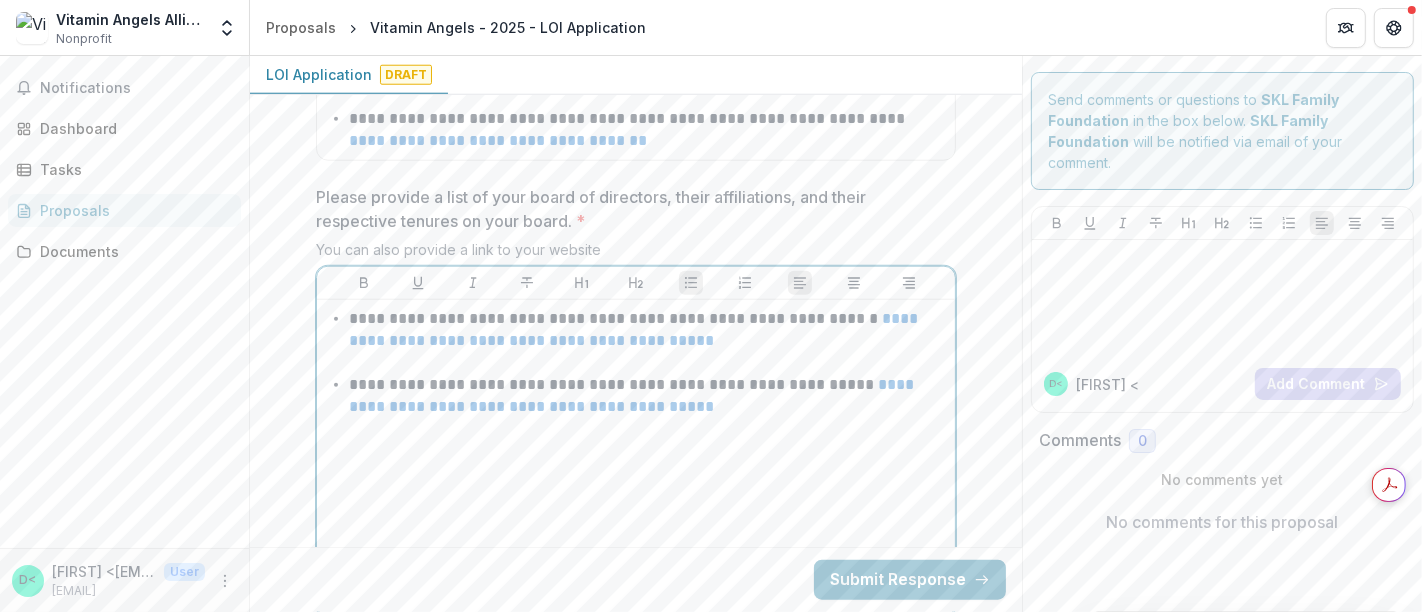 click on "**********" at bounding box center (648, 330) 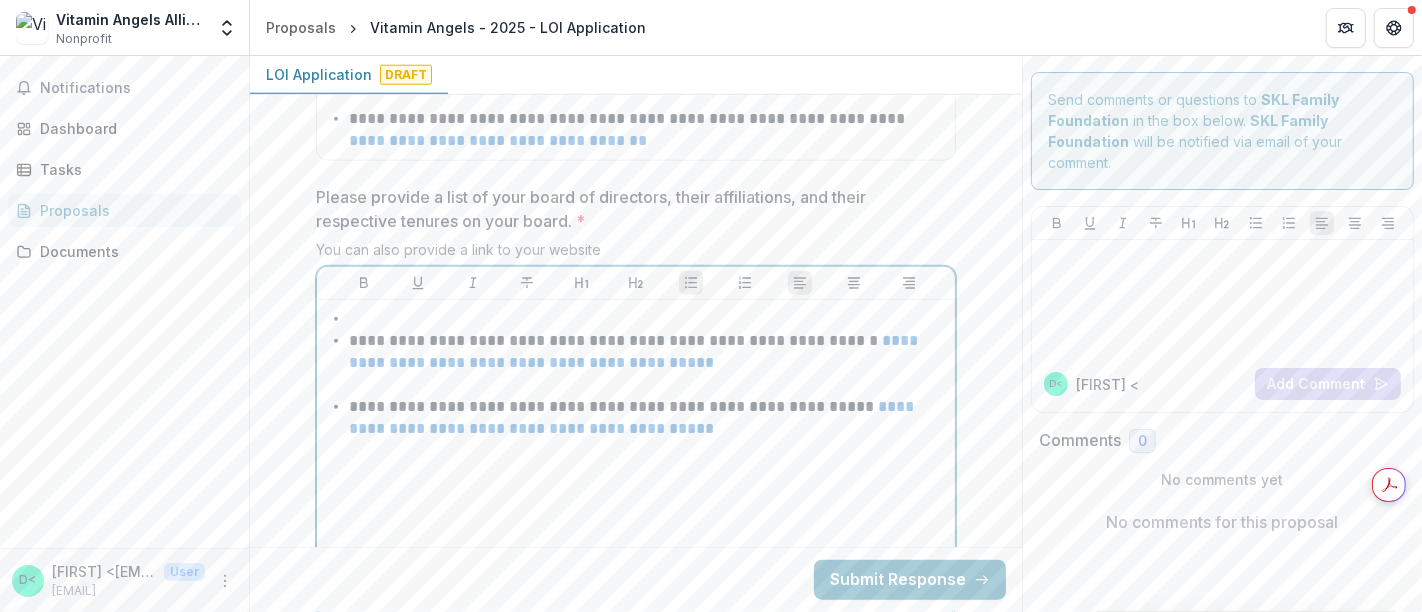 click at bounding box center (648, 319) 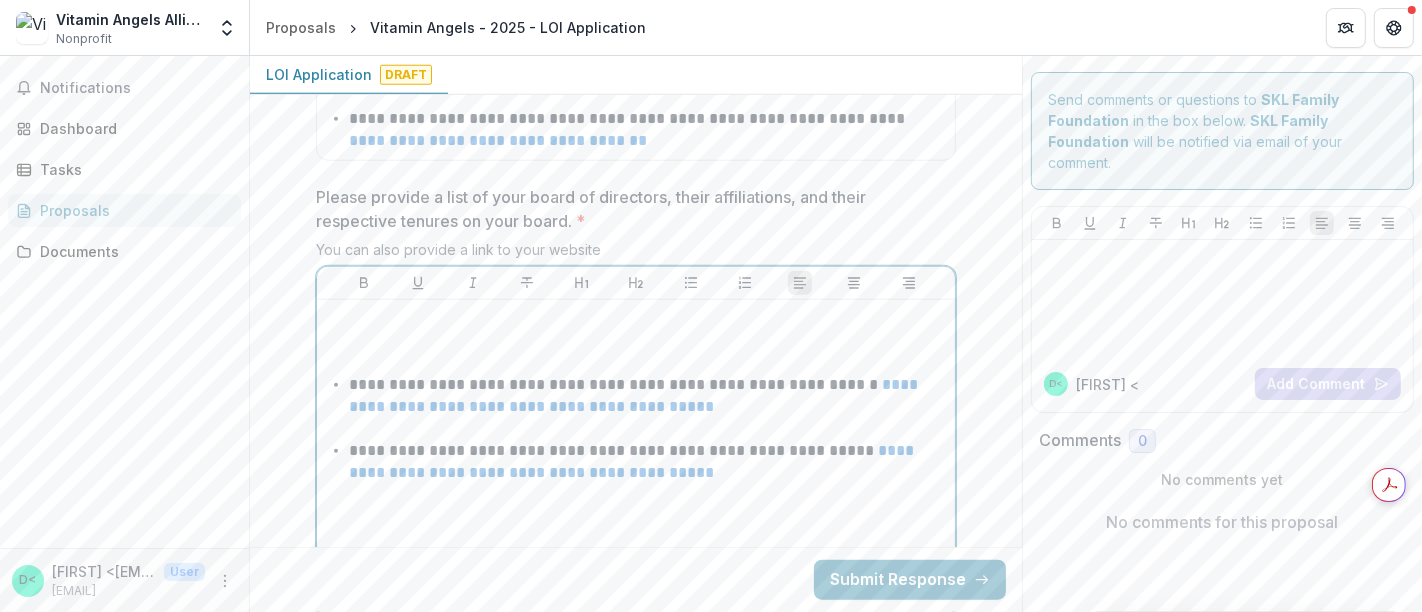 click at bounding box center [636, 319] 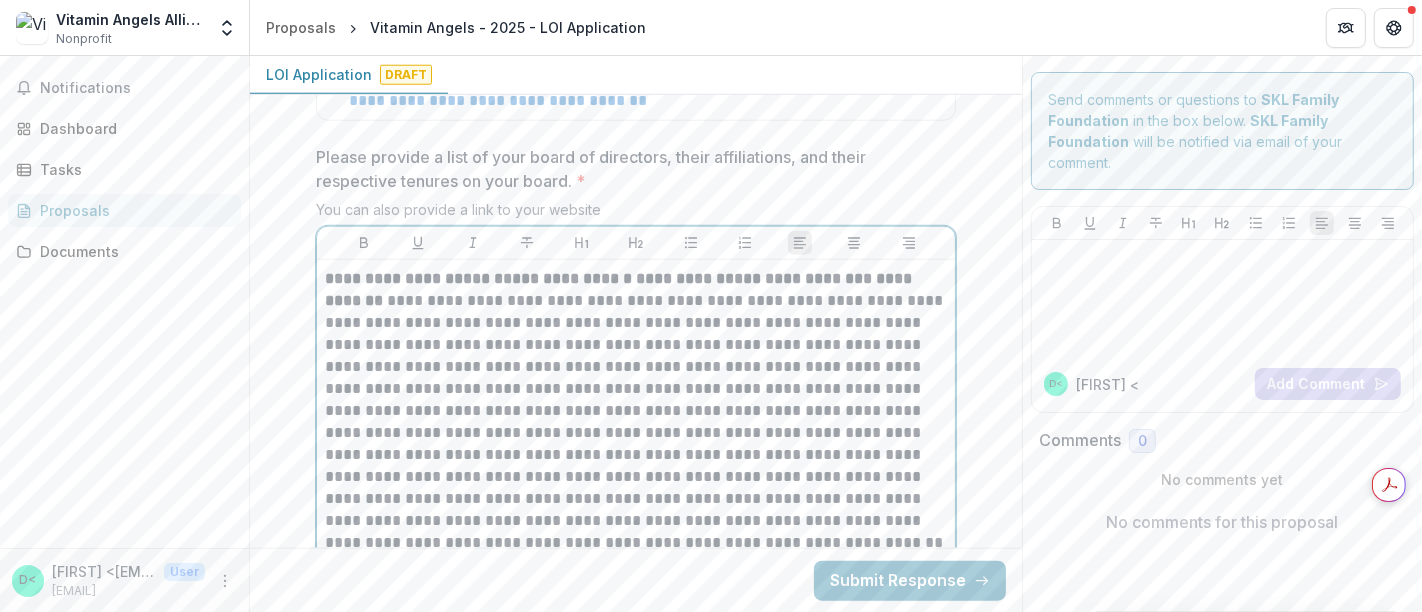scroll, scrollTop: 8145, scrollLeft: 0, axis: vertical 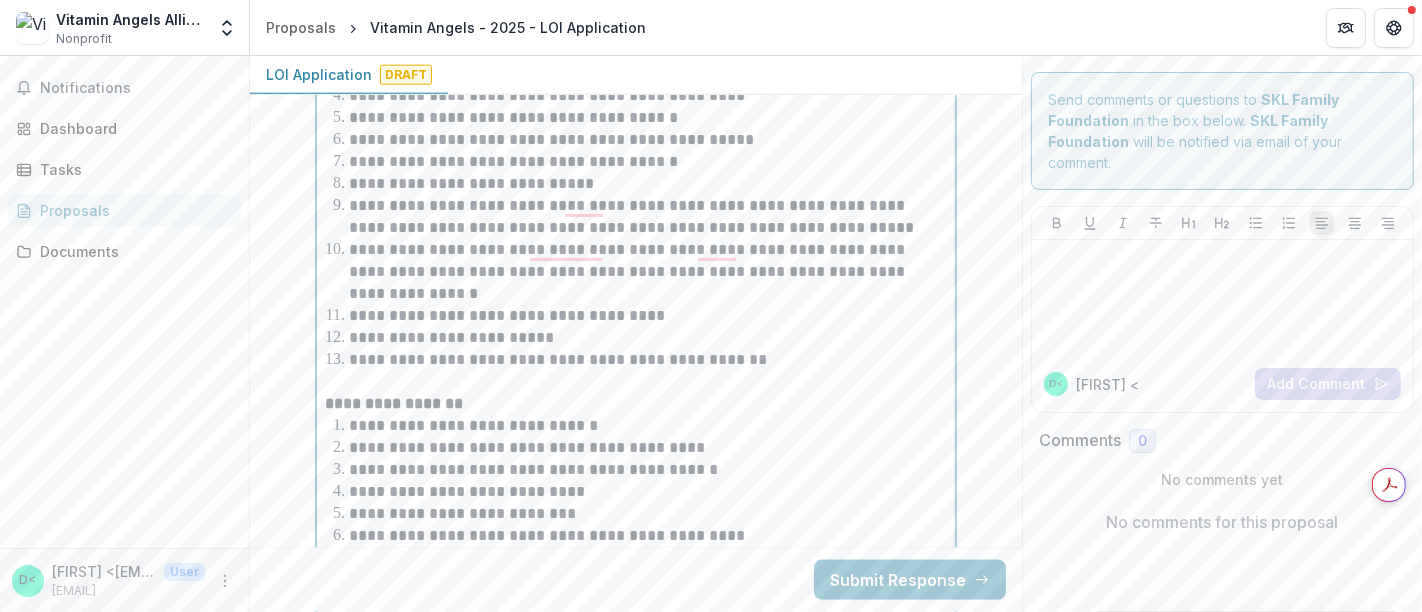 click on "**********" at bounding box center [648, 338] 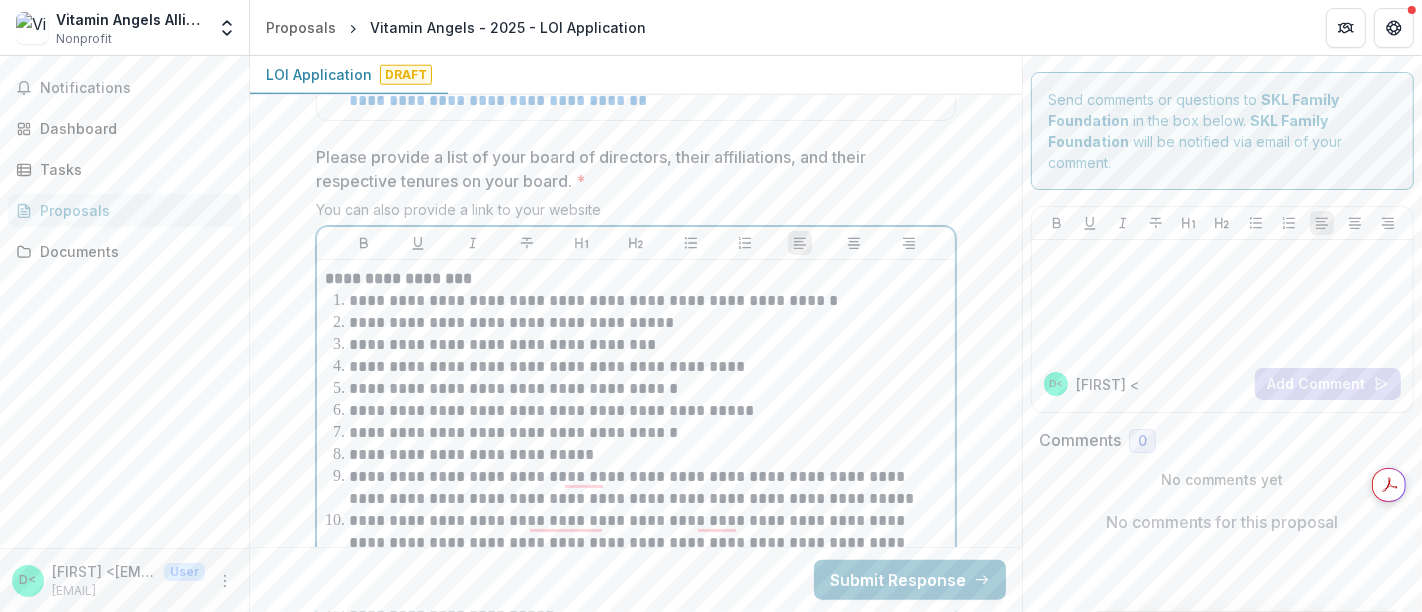 scroll, scrollTop: 8180, scrollLeft: 0, axis: vertical 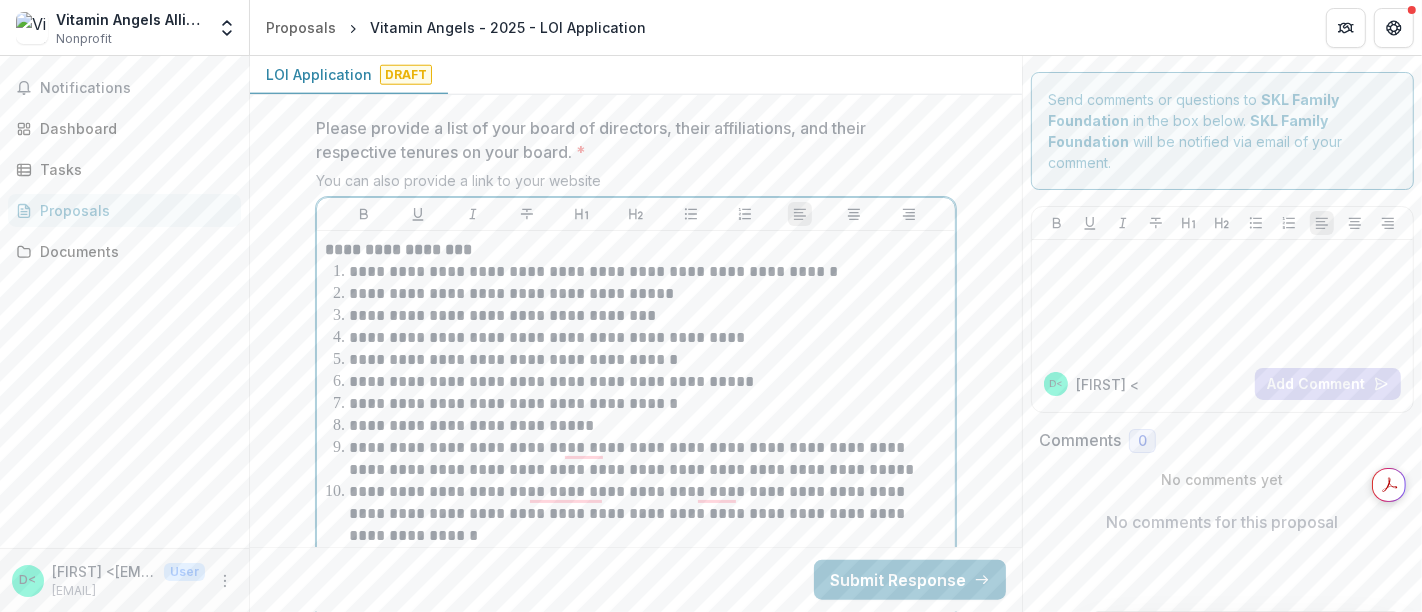 click on "**********" at bounding box center (648, 272) 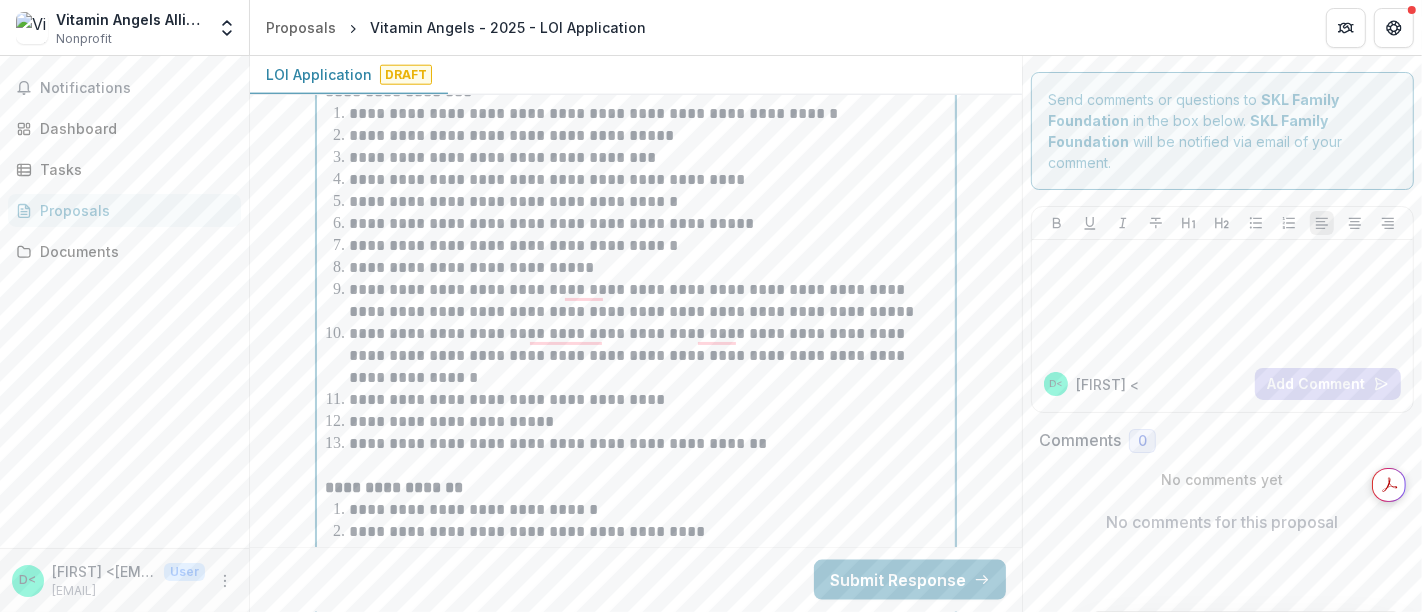 scroll, scrollTop: 8385, scrollLeft: 0, axis: vertical 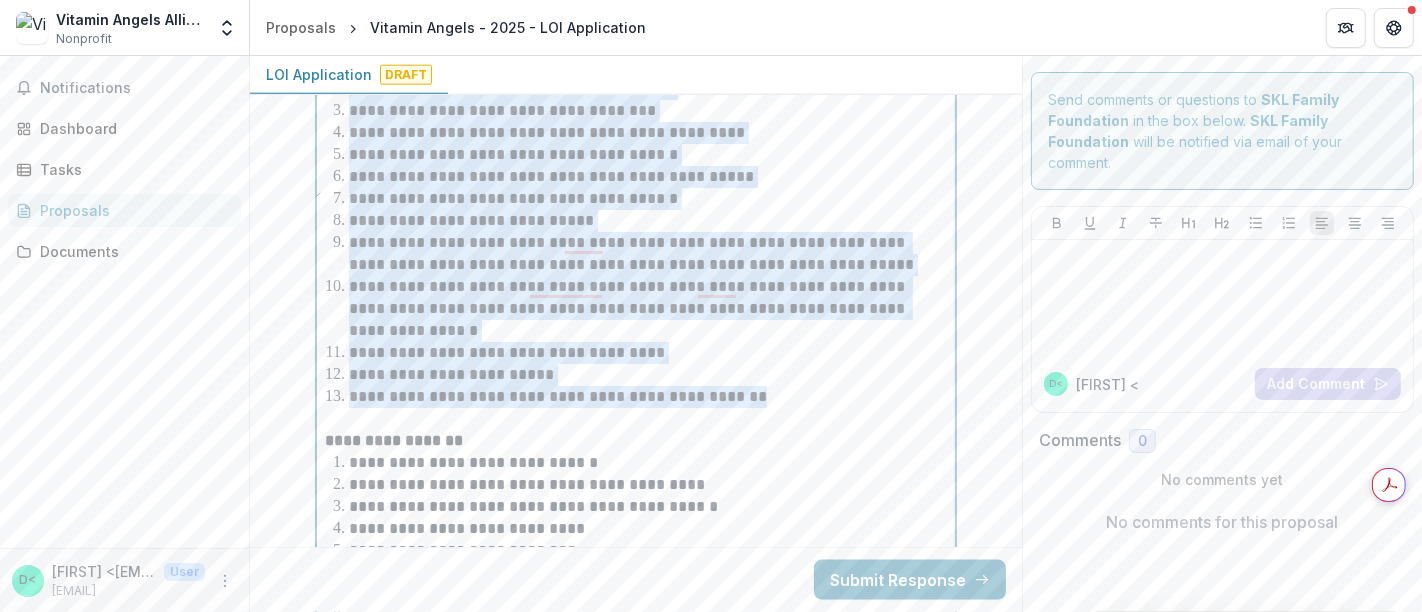 drag, startPoint x: 780, startPoint y: 383, endPoint x: 342, endPoint y: 104, distance: 519.3121 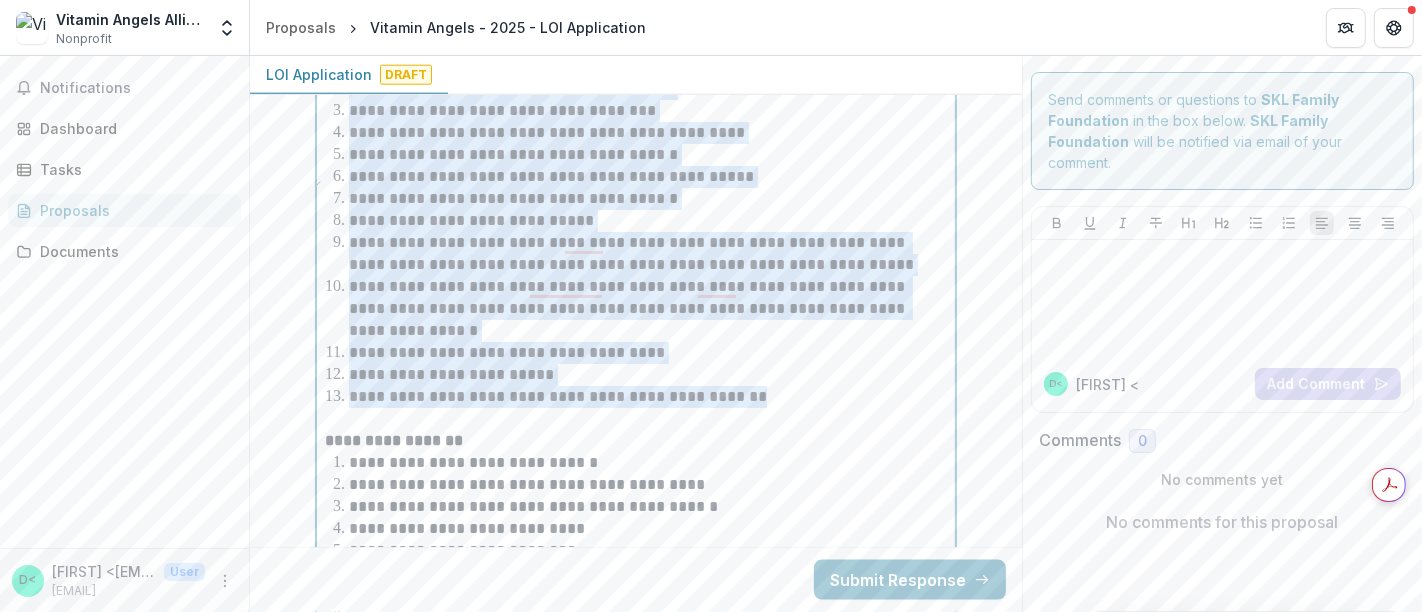 click on "**********" at bounding box center [648, 133] 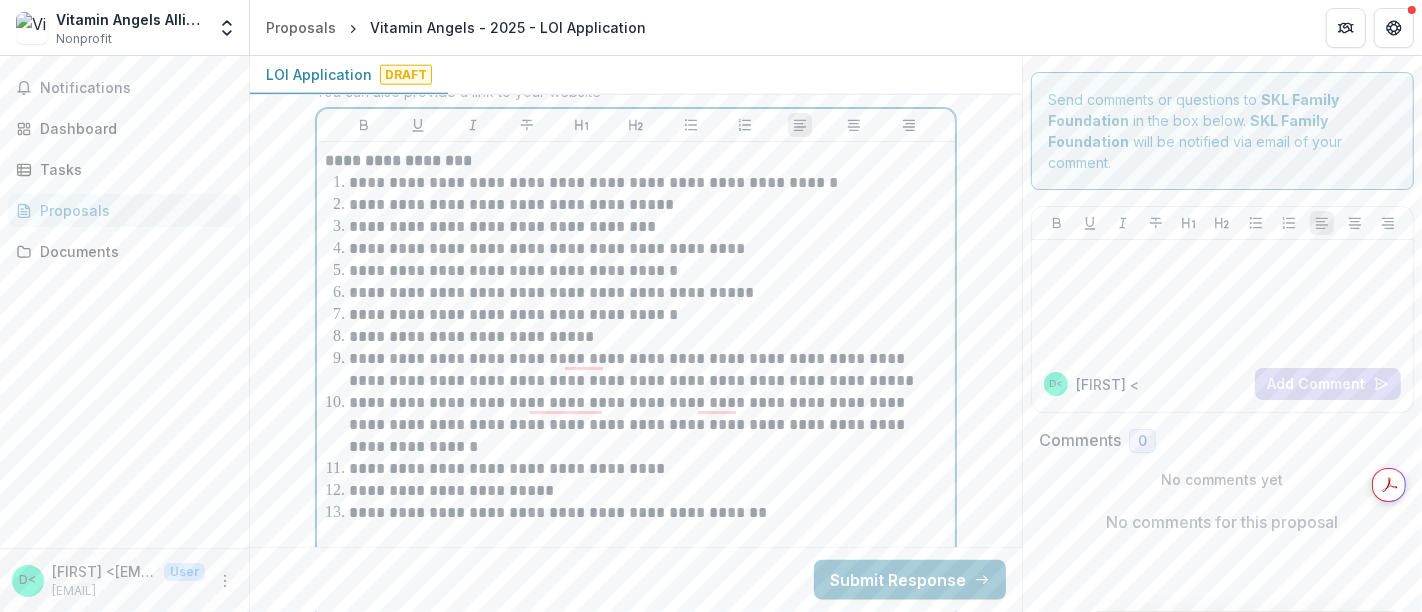 scroll, scrollTop: 8268, scrollLeft: 0, axis: vertical 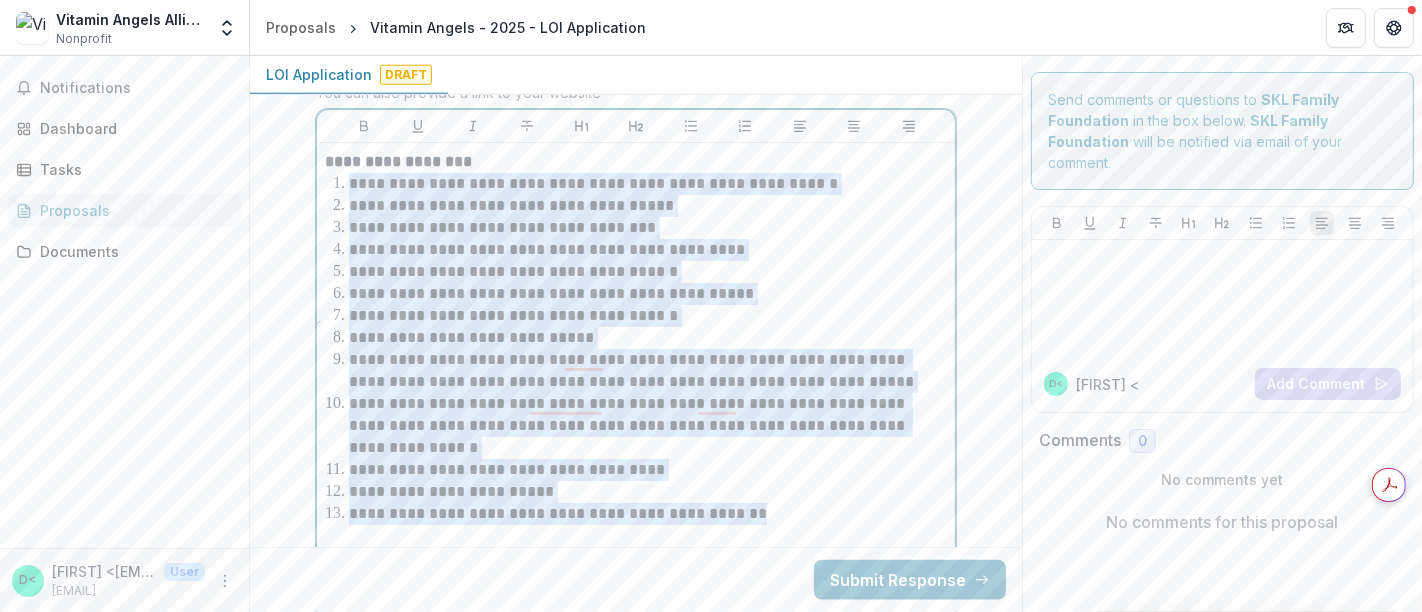 drag, startPoint x: 343, startPoint y: 170, endPoint x: 788, endPoint y: 504, distance: 556.4 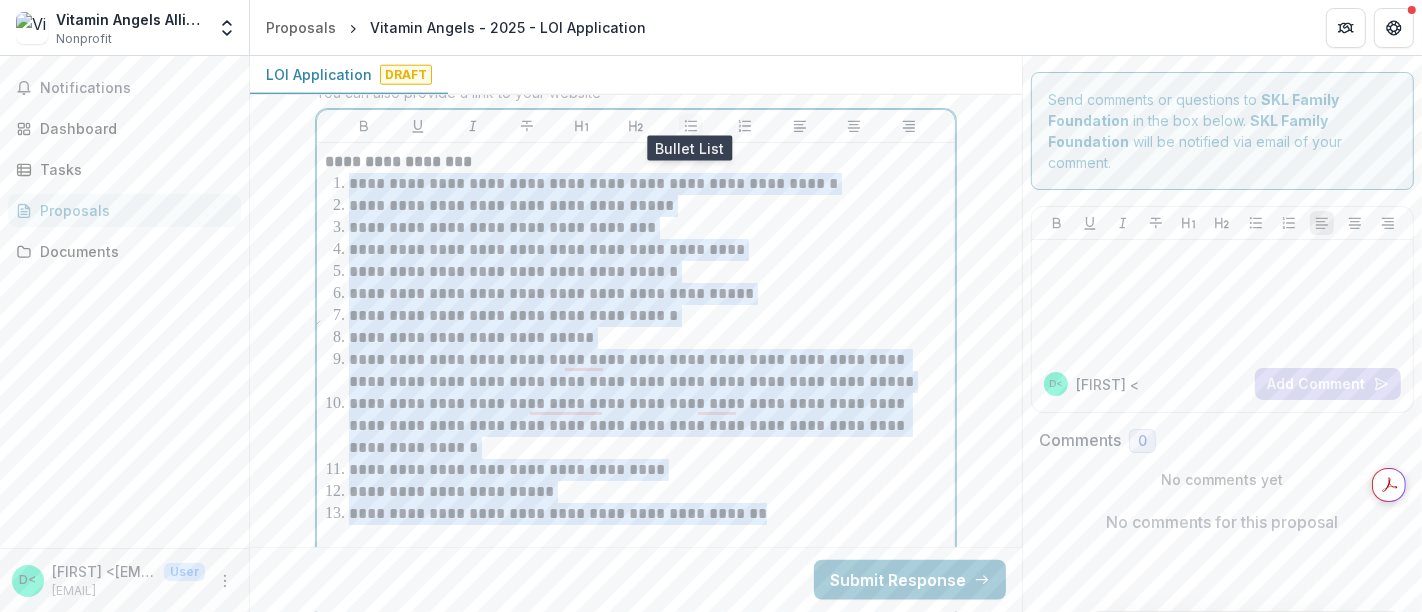 click 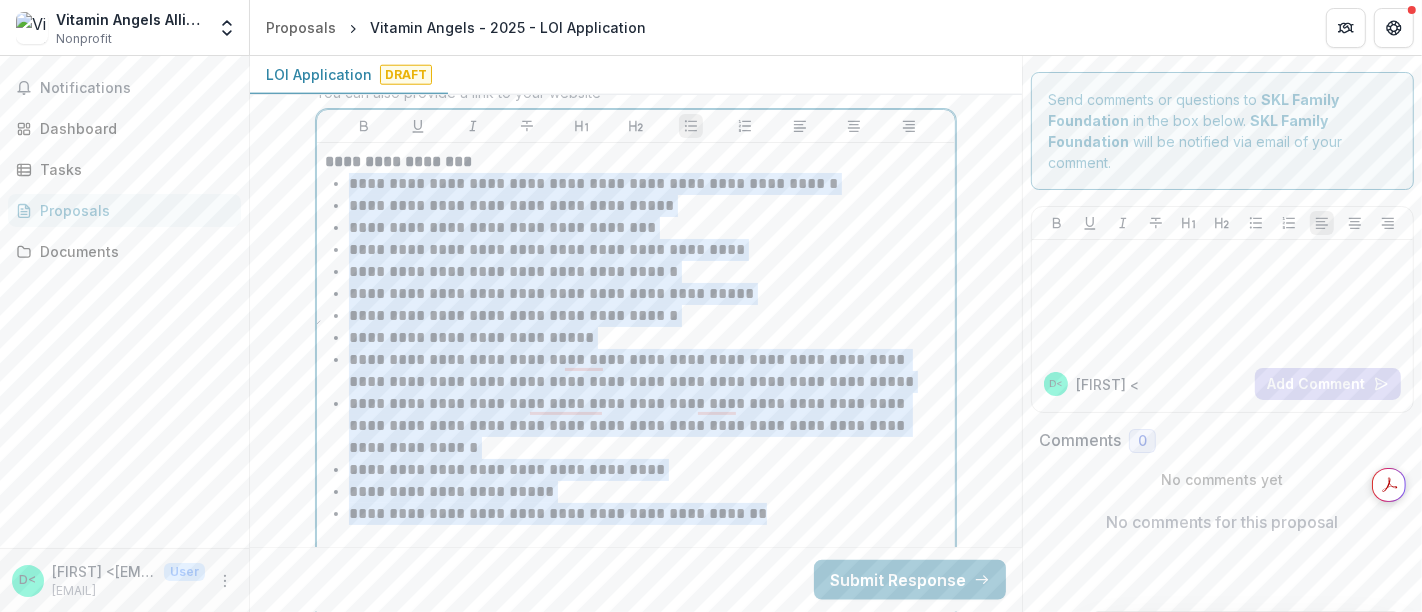 click on "**********" at bounding box center [648, 250] 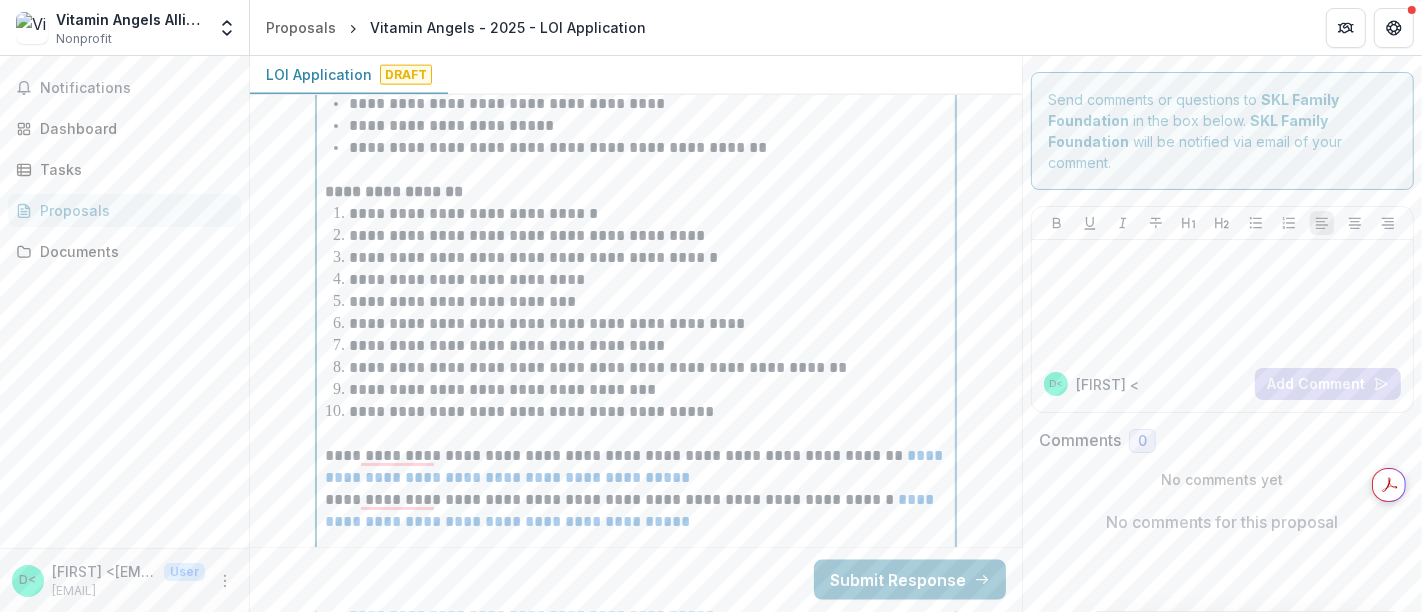scroll, scrollTop: 8635, scrollLeft: 0, axis: vertical 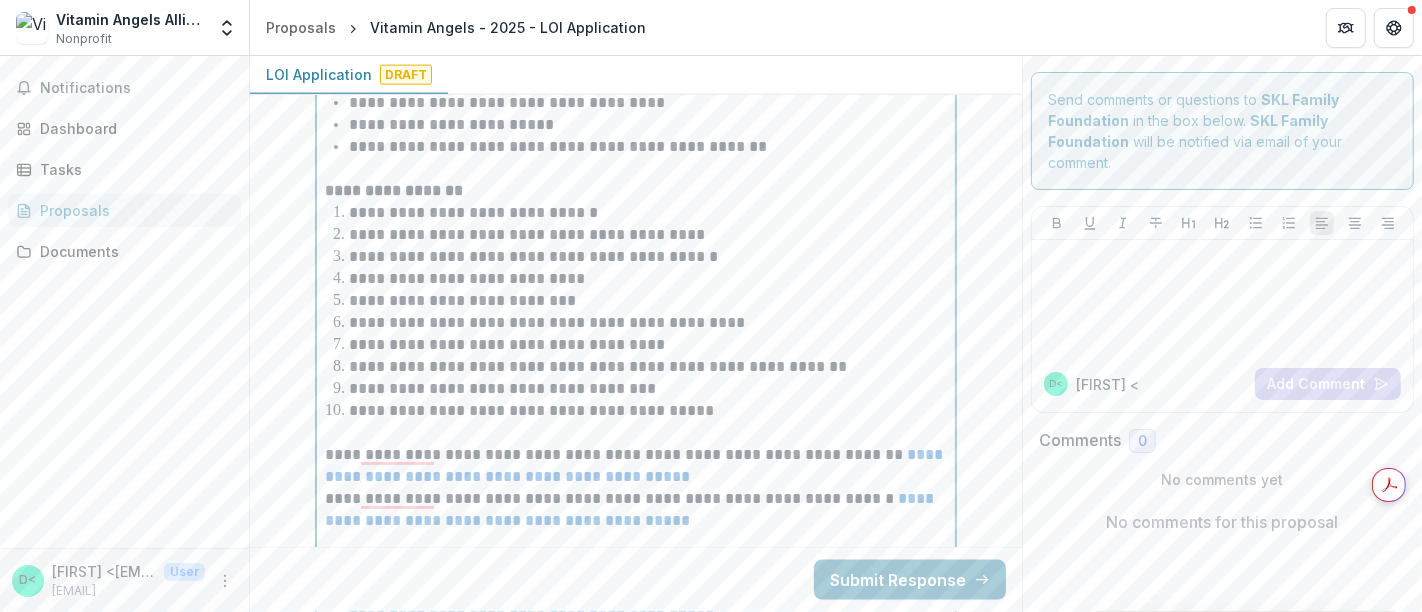click on "**********" at bounding box center (648, 411) 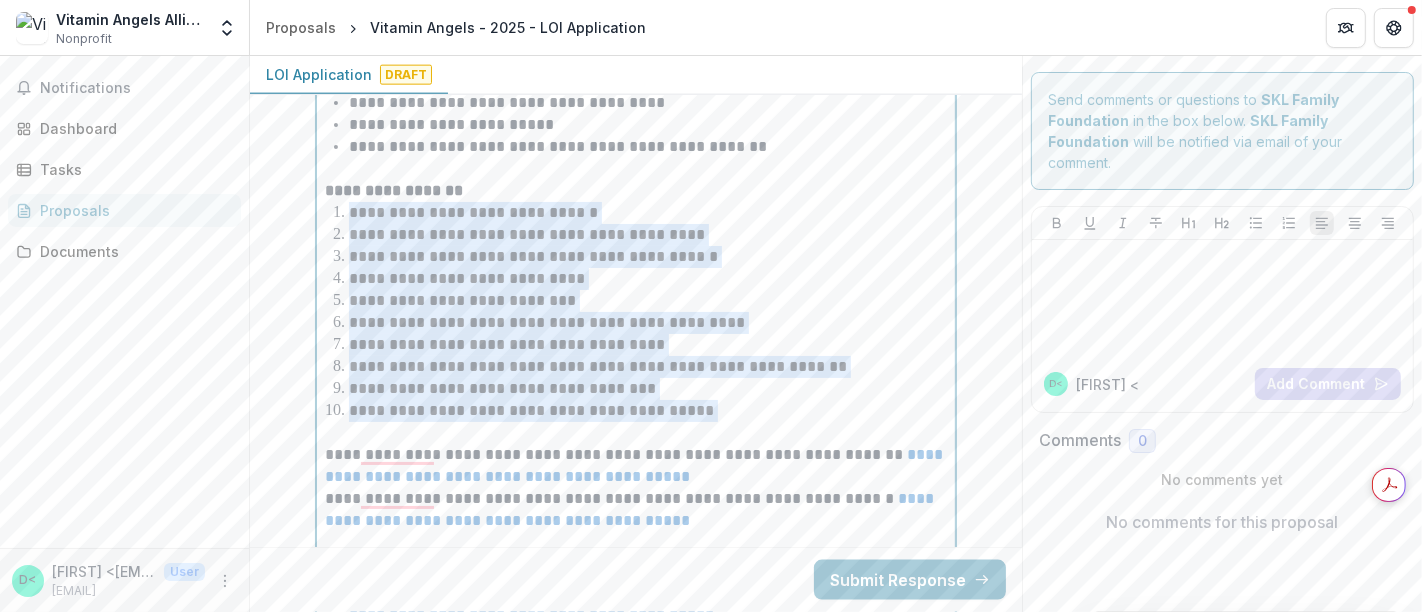 drag, startPoint x: 698, startPoint y: 393, endPoint x: 298, endPoint y: 210, distance: 439.87384 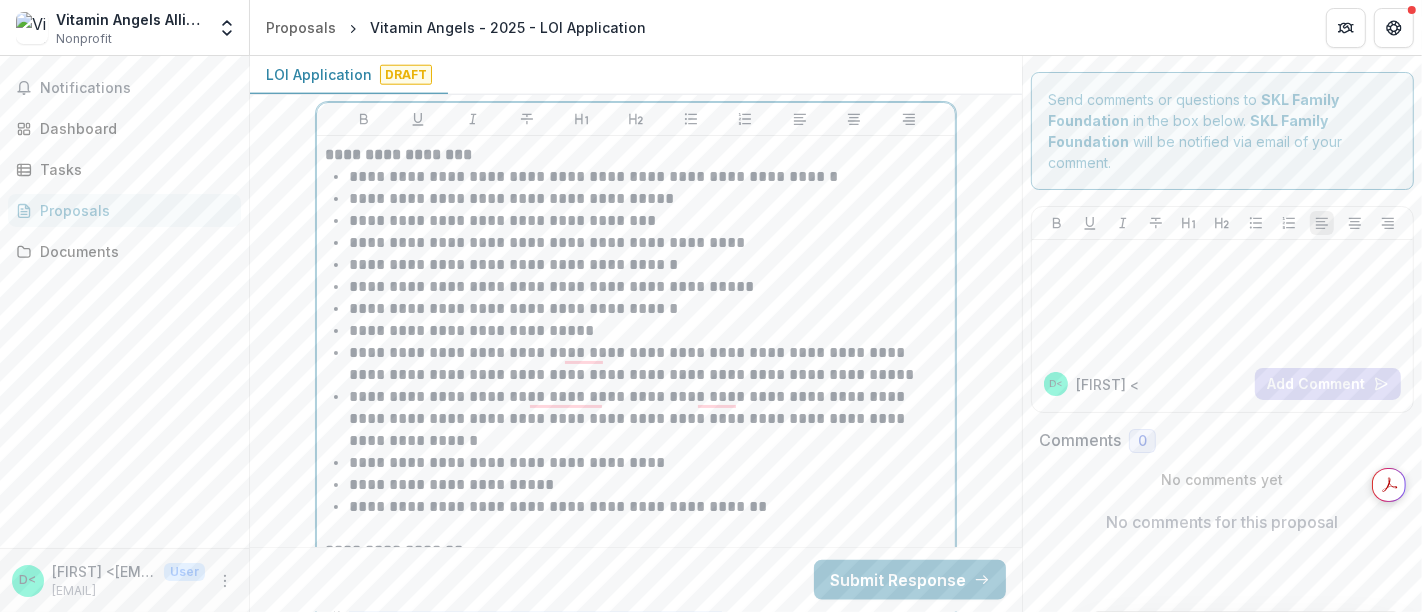 scroll, scrollTop: 8273, scrollLeft: 0, axis: vertical 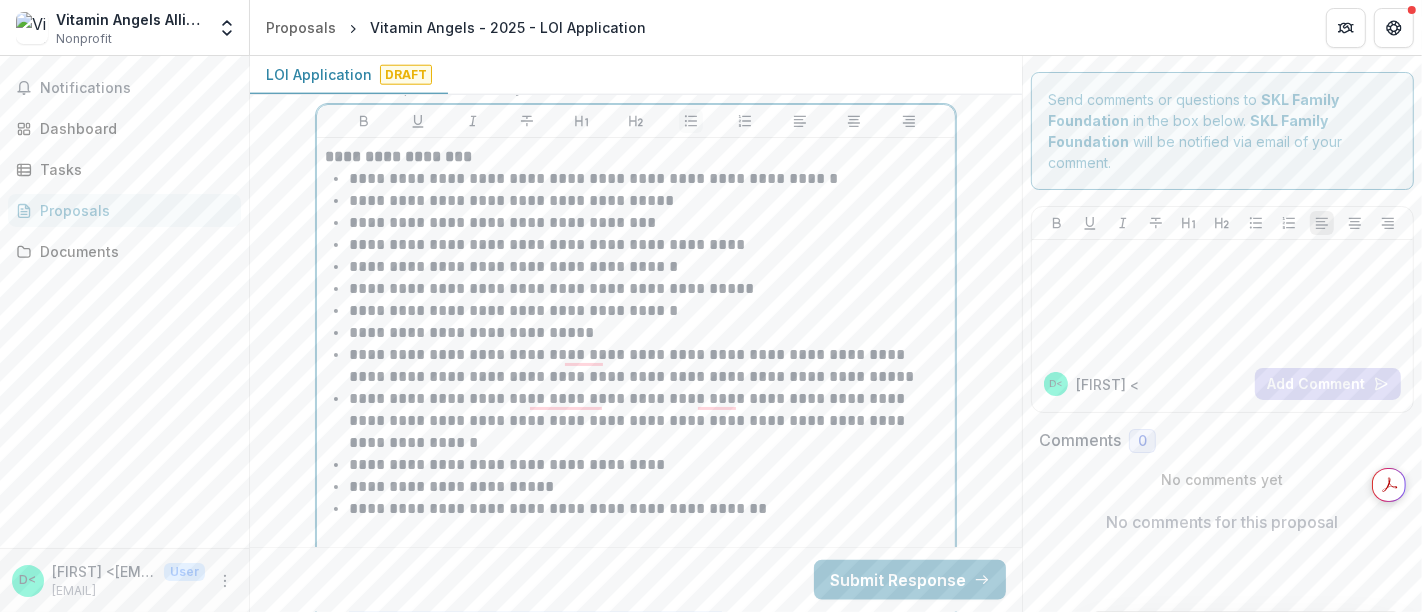click 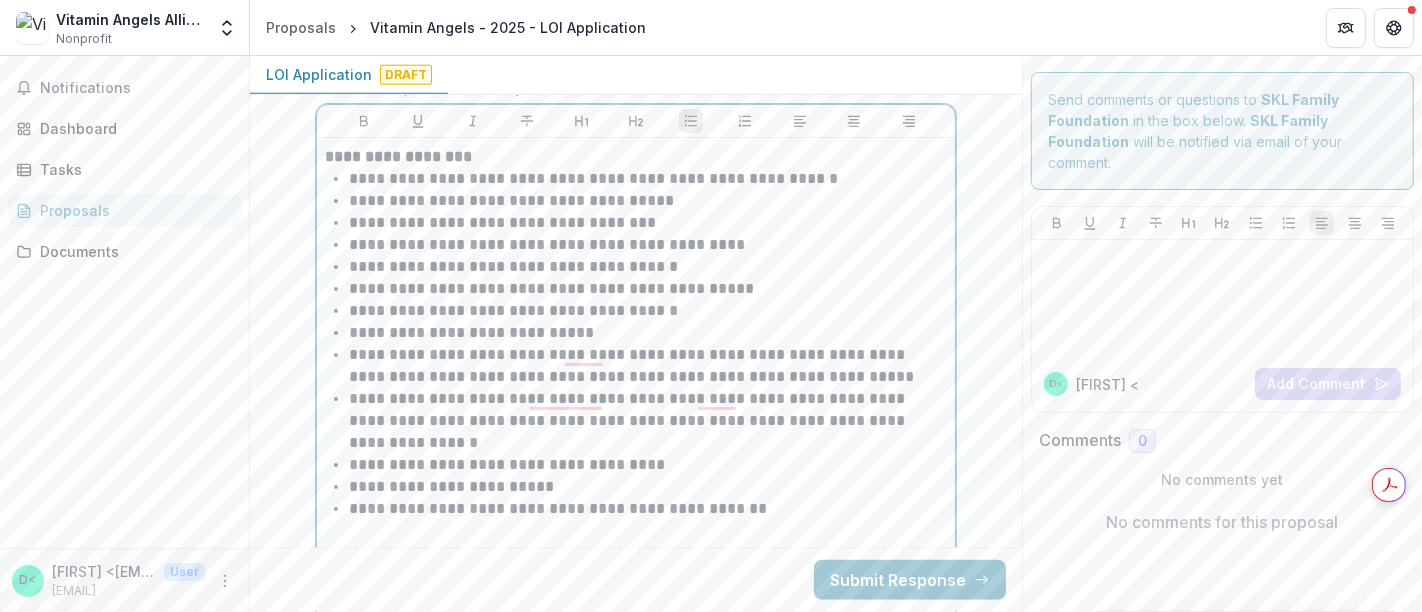 click on "**********" at bounding box center (648, 333) 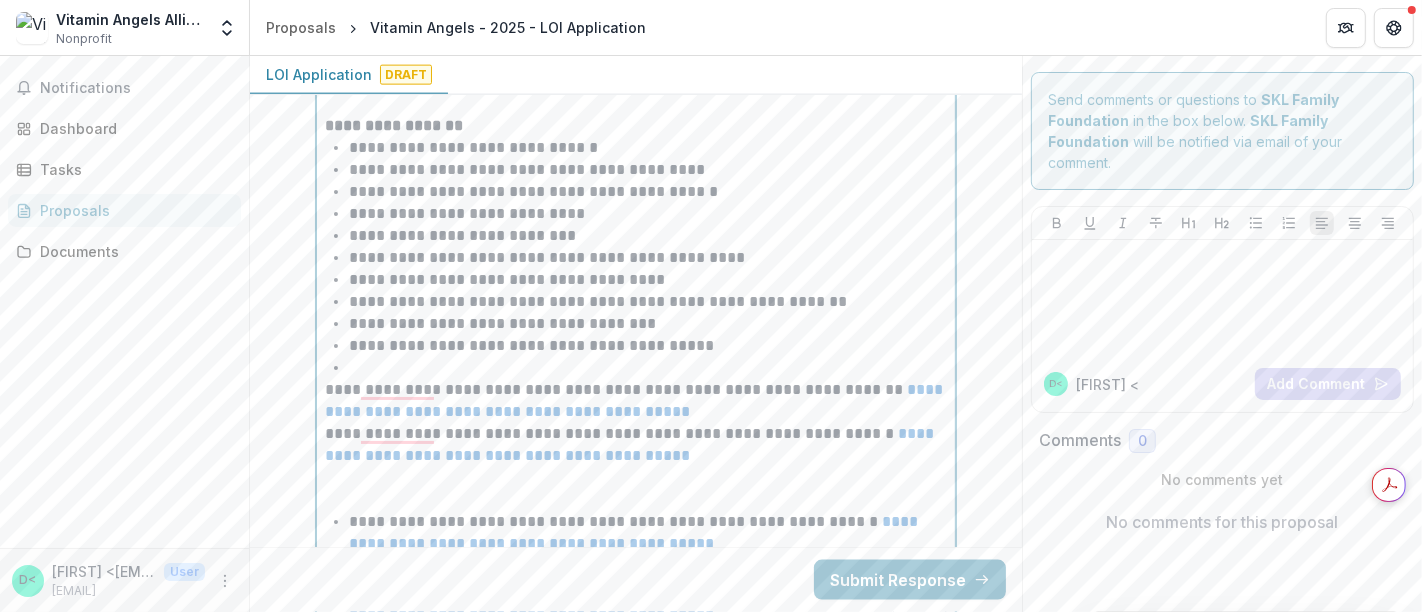 scroll, scrollTop: 8702, scrollLeft: 0, axis: vertical 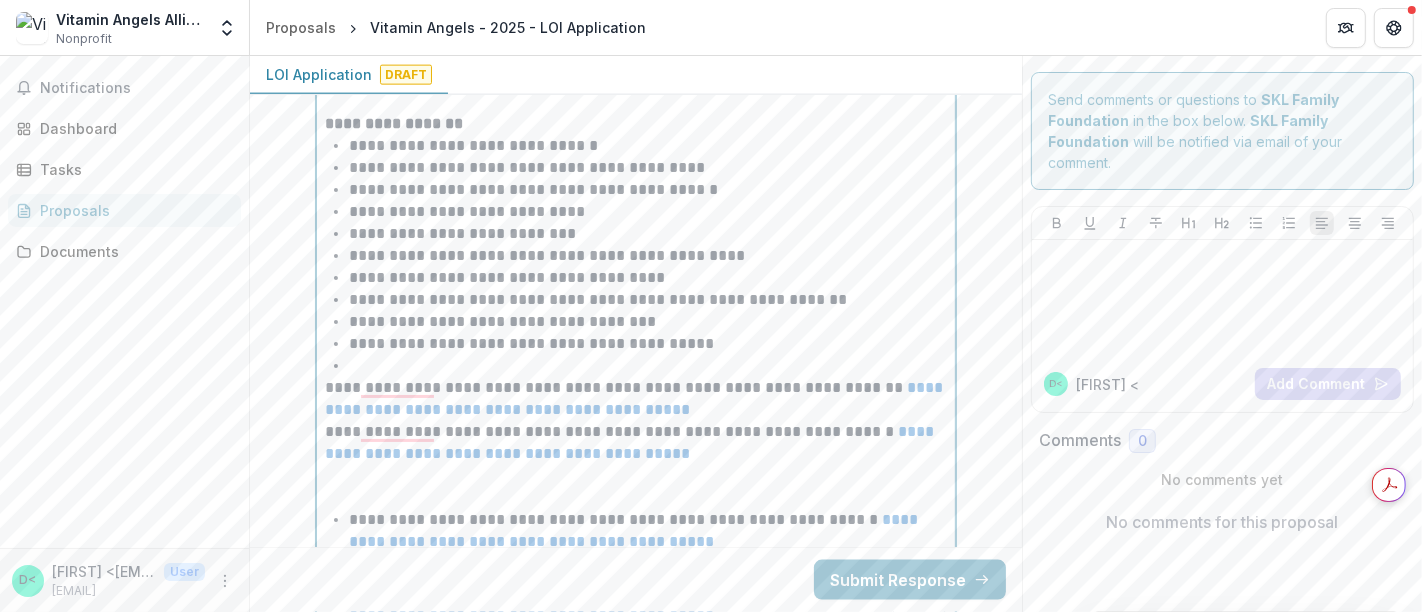 click at bounding box center [648, 366] 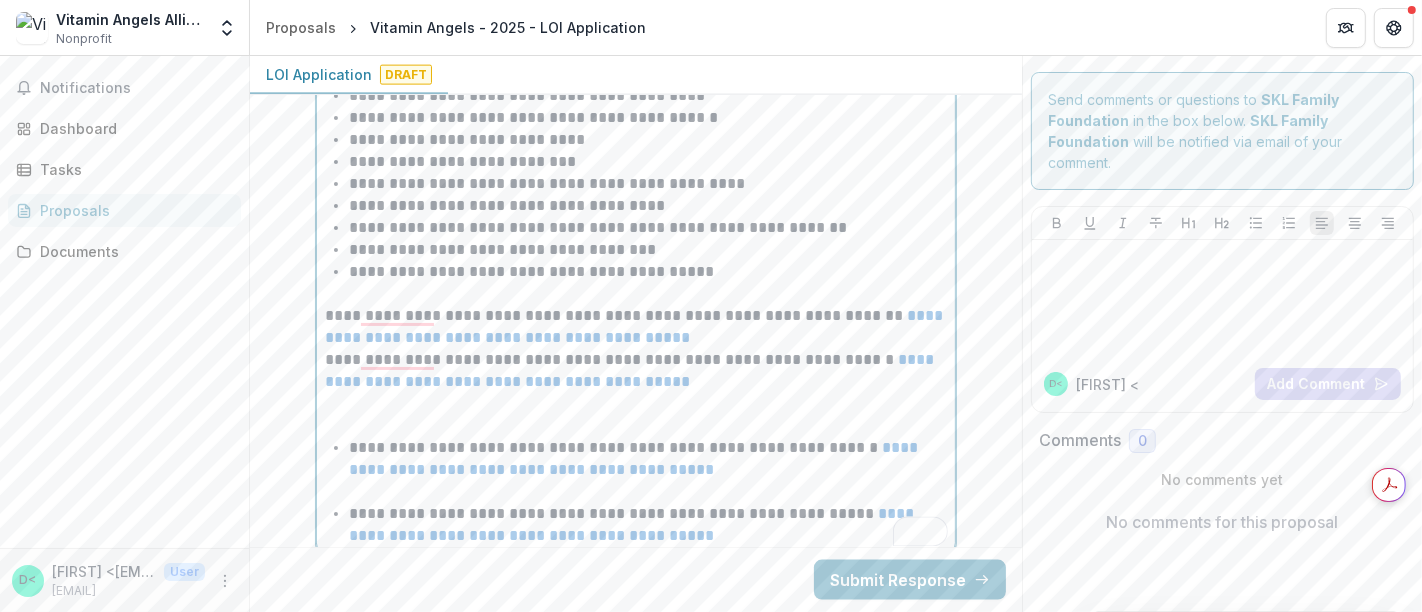 scroll, scrollTop: 8775, scrollLeft: 0, axis: vertical 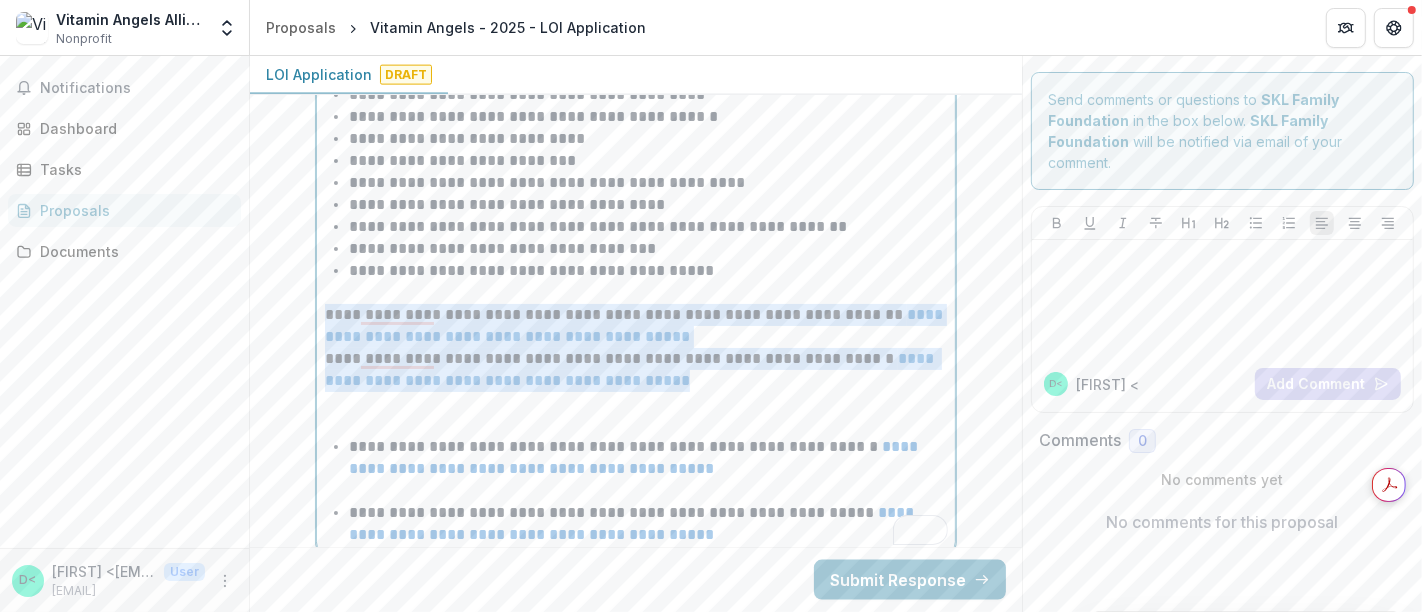 drag, startPoint x: 737, startPoint y: 372, endPoint x: 290, endPoint y: 301, distance: 452.60358 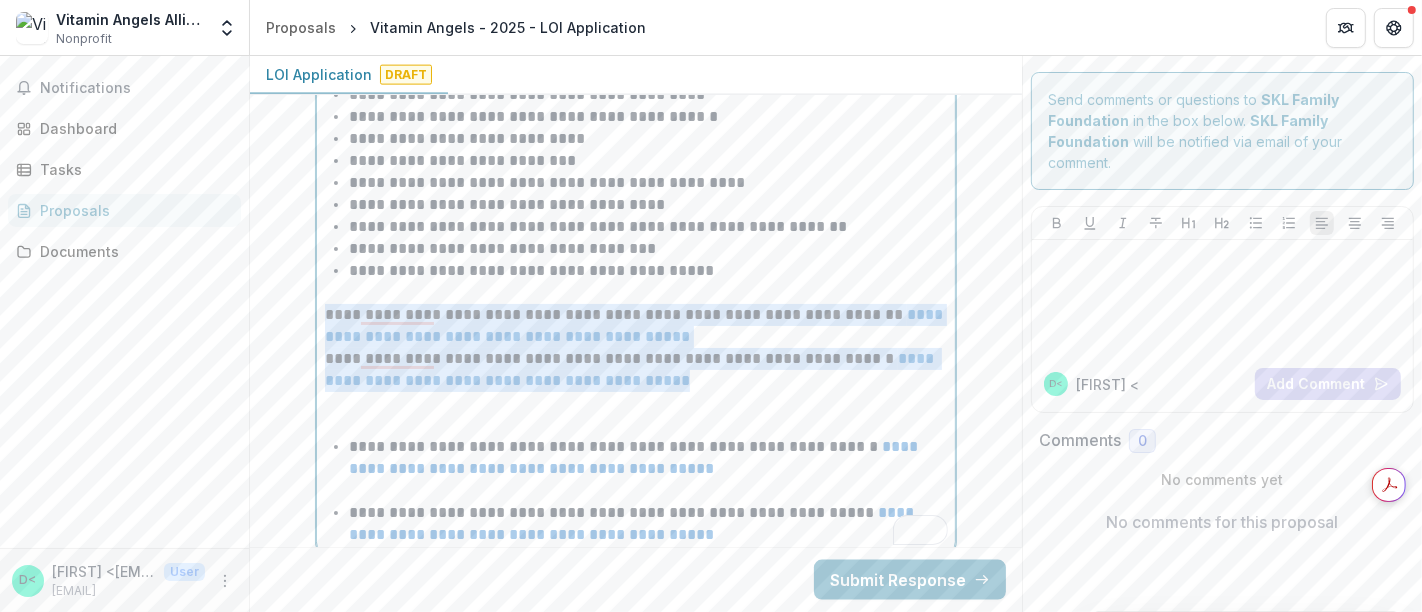 click on "**********" at bounding box center [636, -3839] 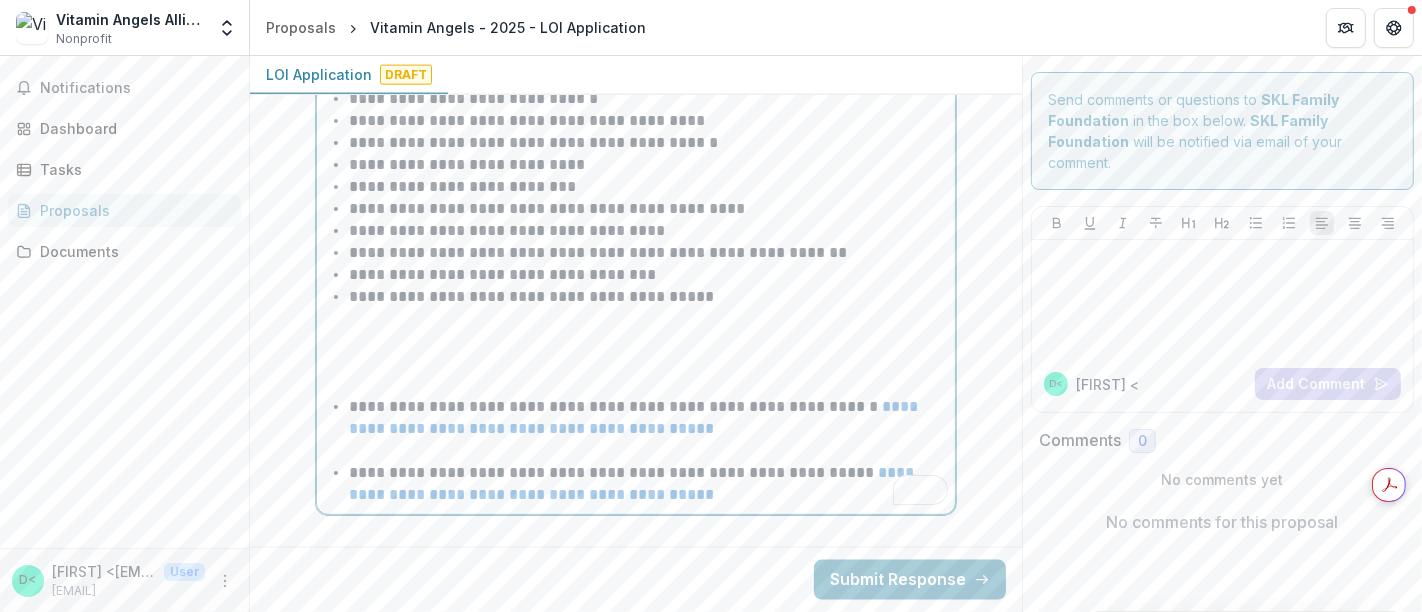 scroll, scrollTop: 8737, scrollLeft: 0, axis: vertical 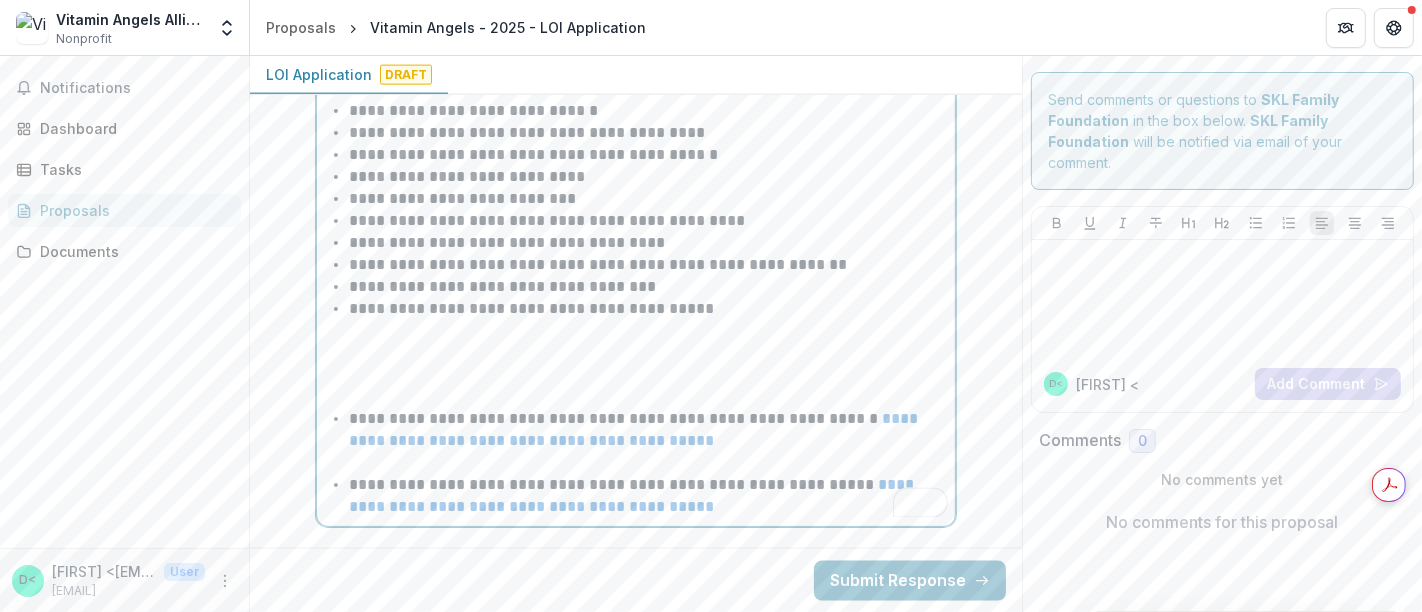 click at bounding box center [636, 397] 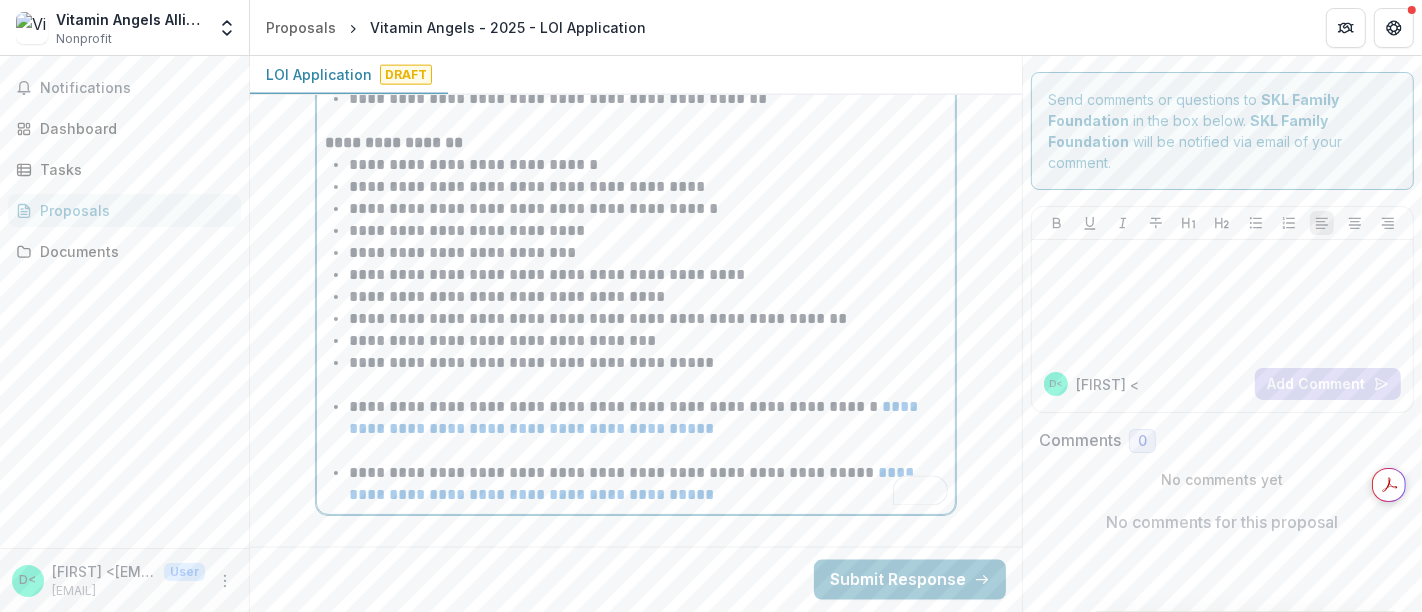 scroll, scrollTop: 8671, scrollLeft: 0, axis: vertical 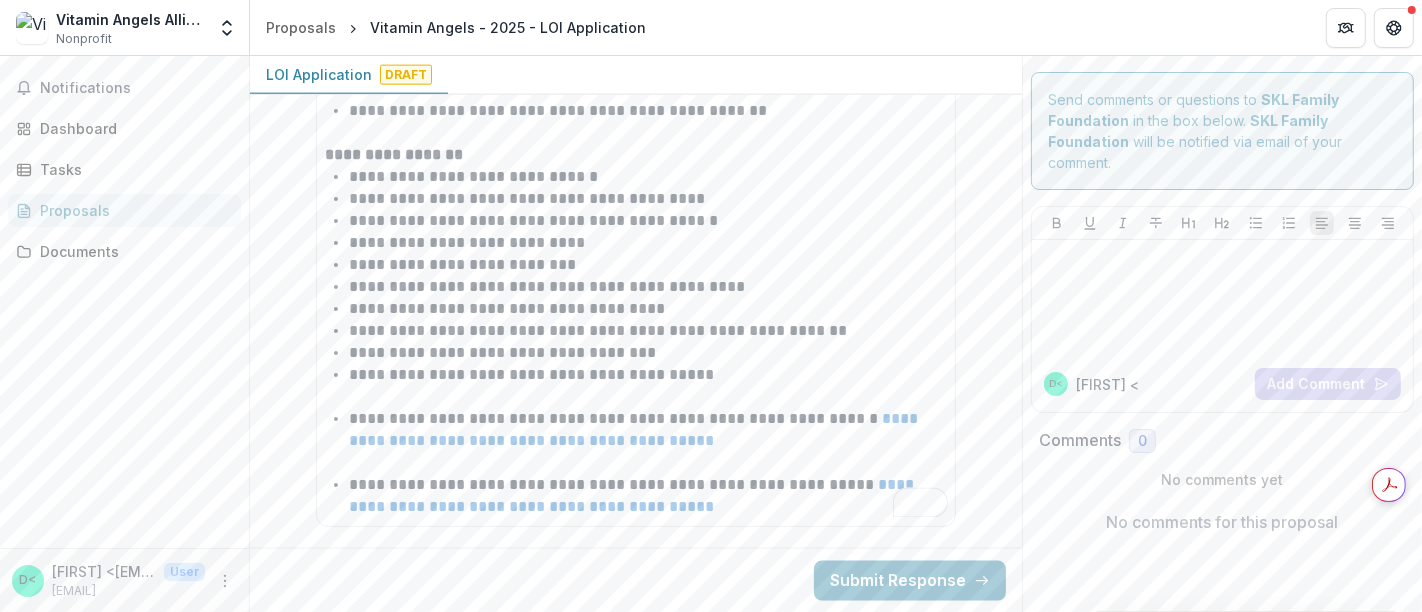 click on "**********" at bounding box center [636, -3800] 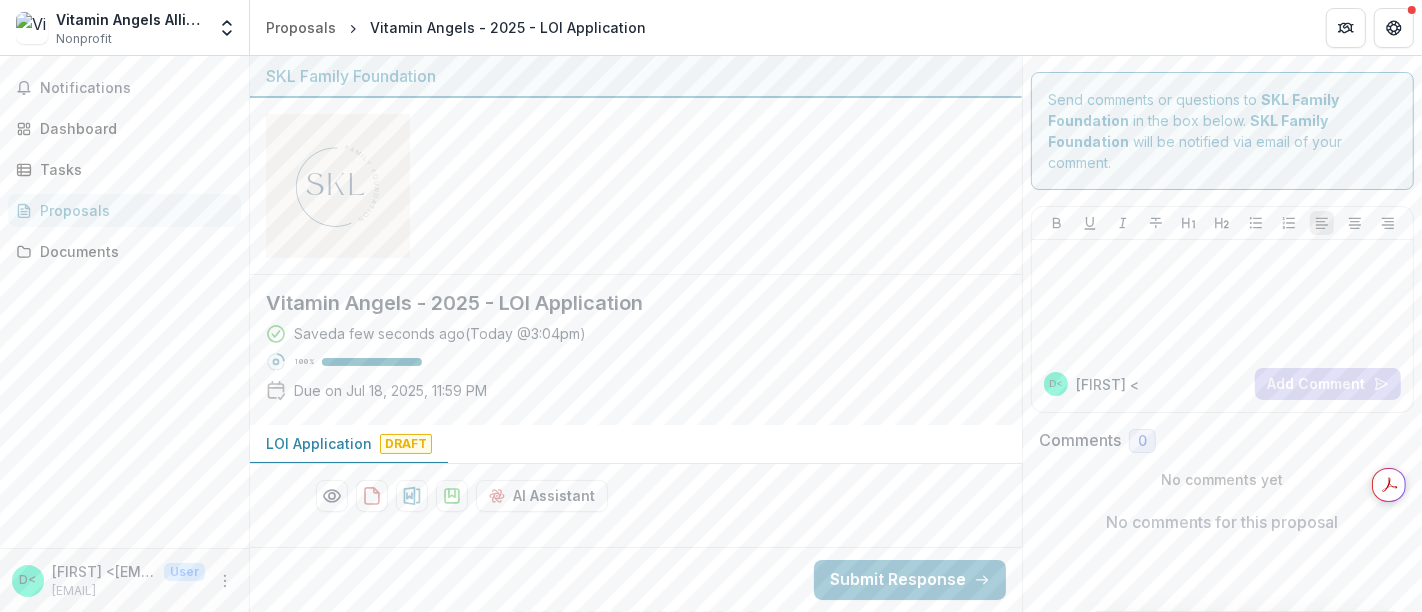 scroll, scrollTop: 146, scrollLeft: 0, axis: vertical 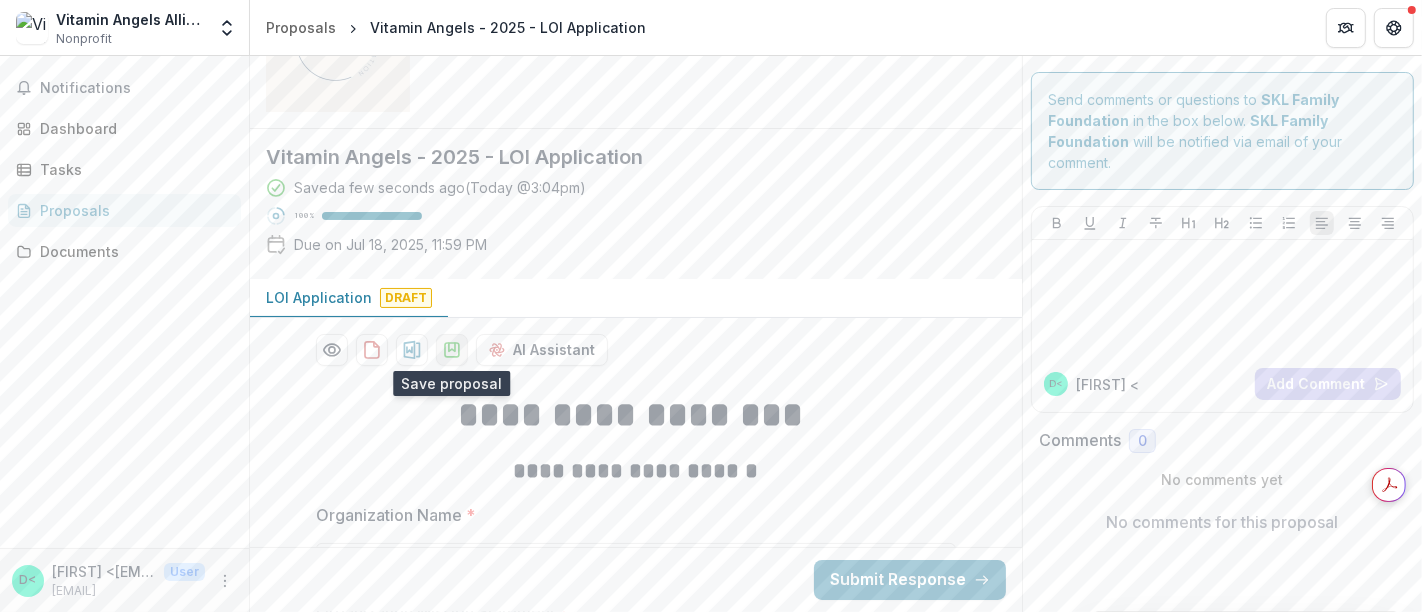 click 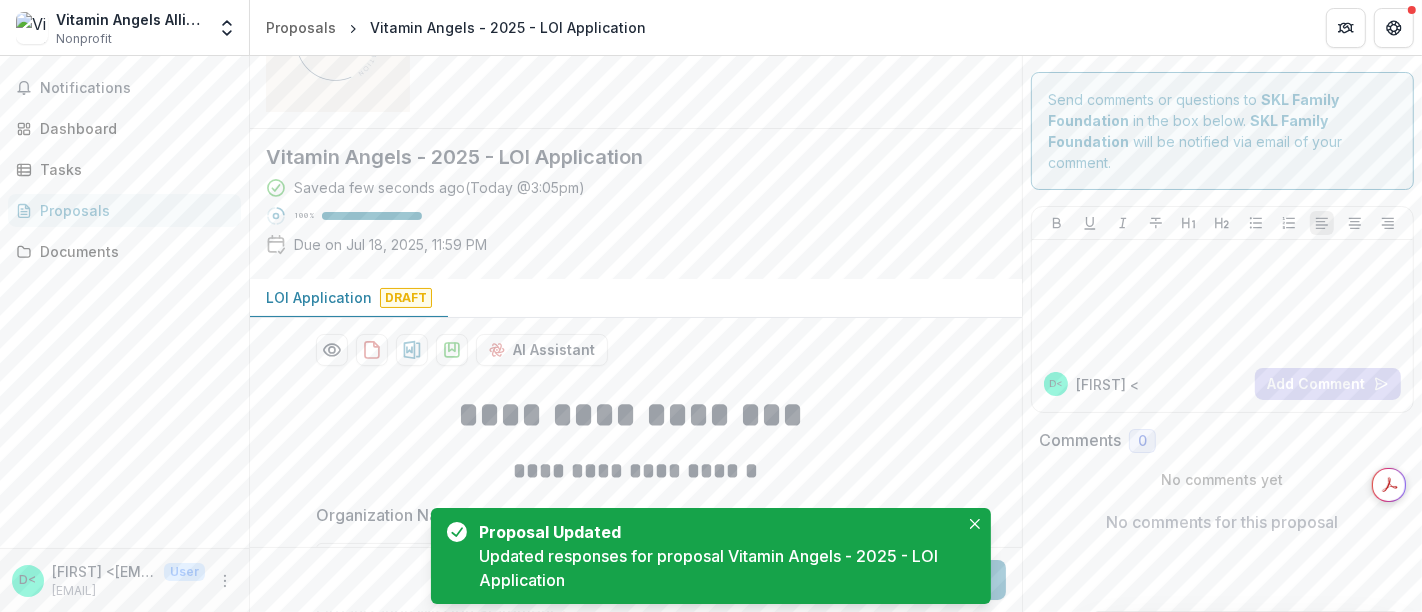 scroll, scrollTop: 186, scrollLeft: 0, axis: vertical 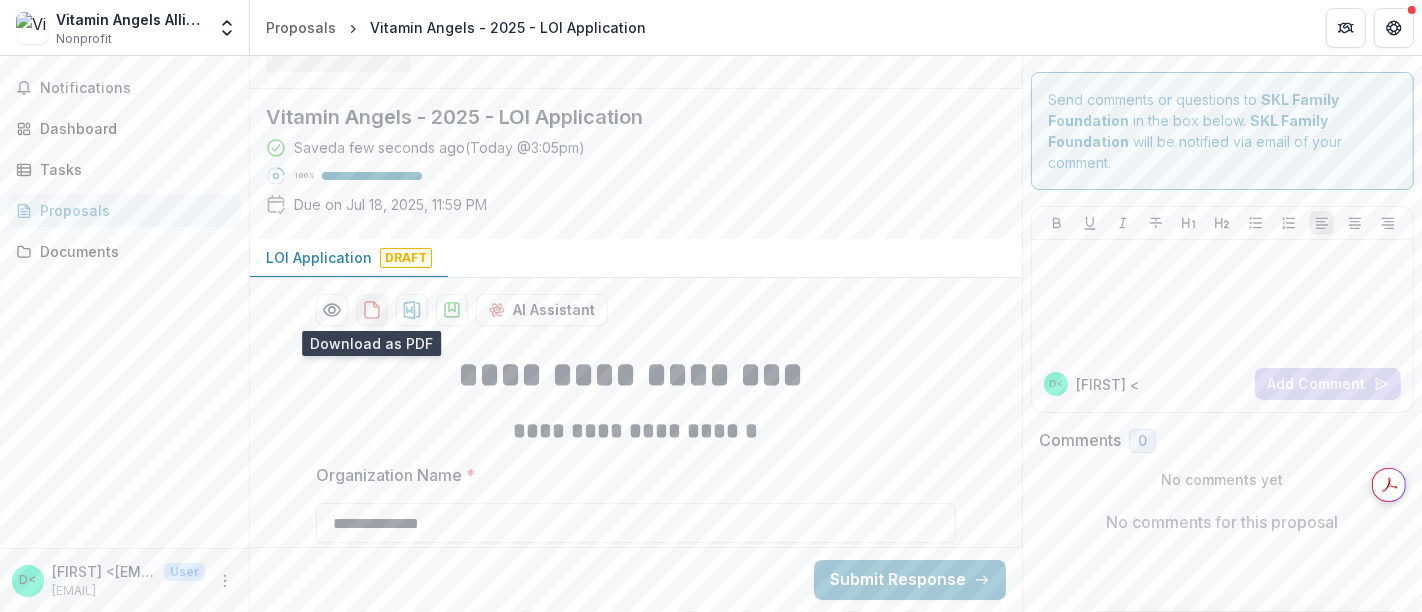 click 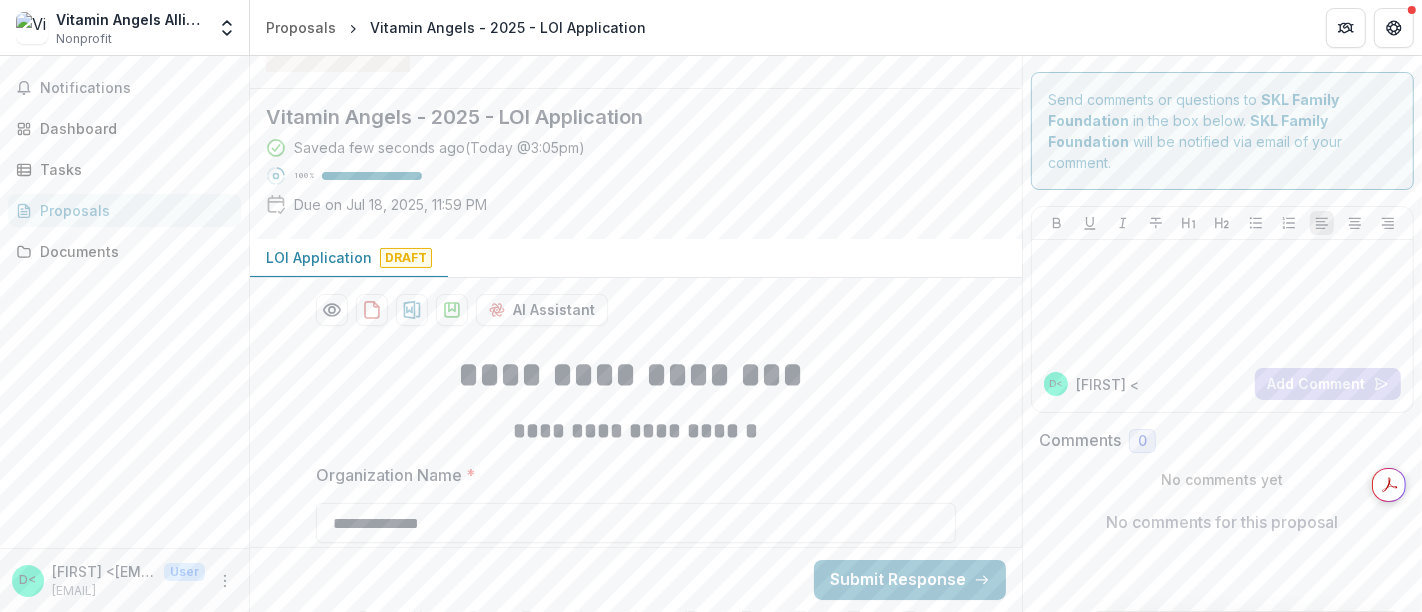 click on "**********" at bounding box center [636, 4685] 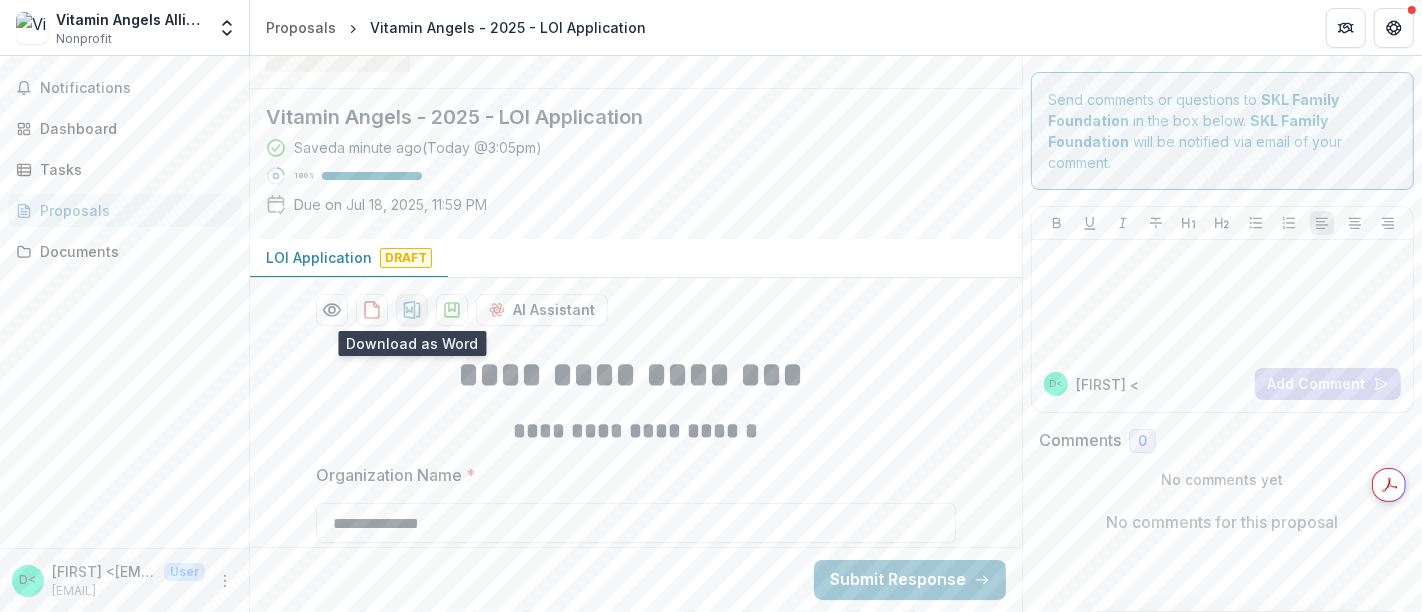 click 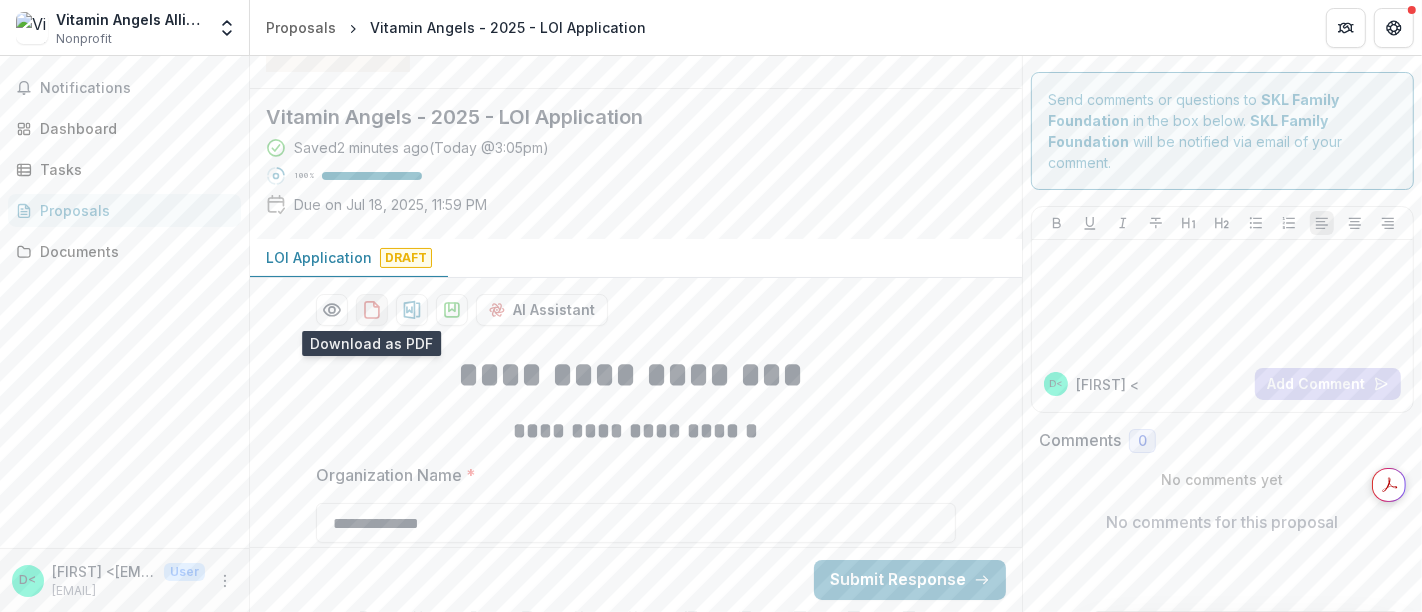click 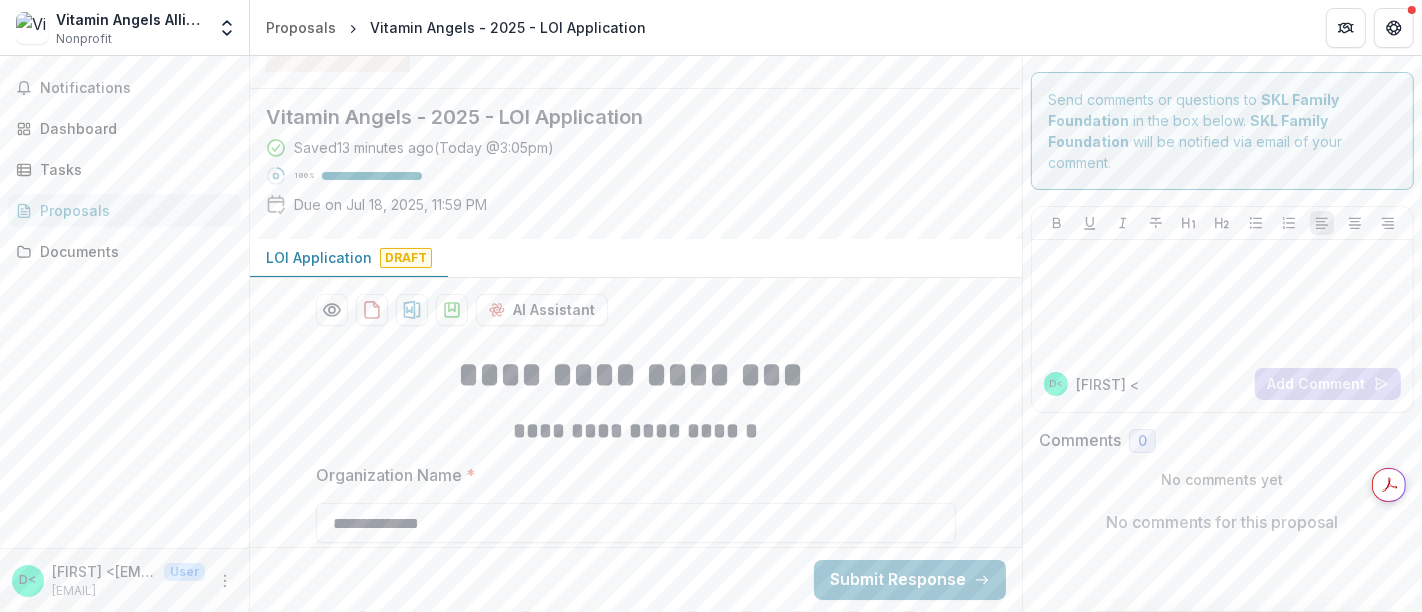 click on "**********" at bounding box center [636, 4685] 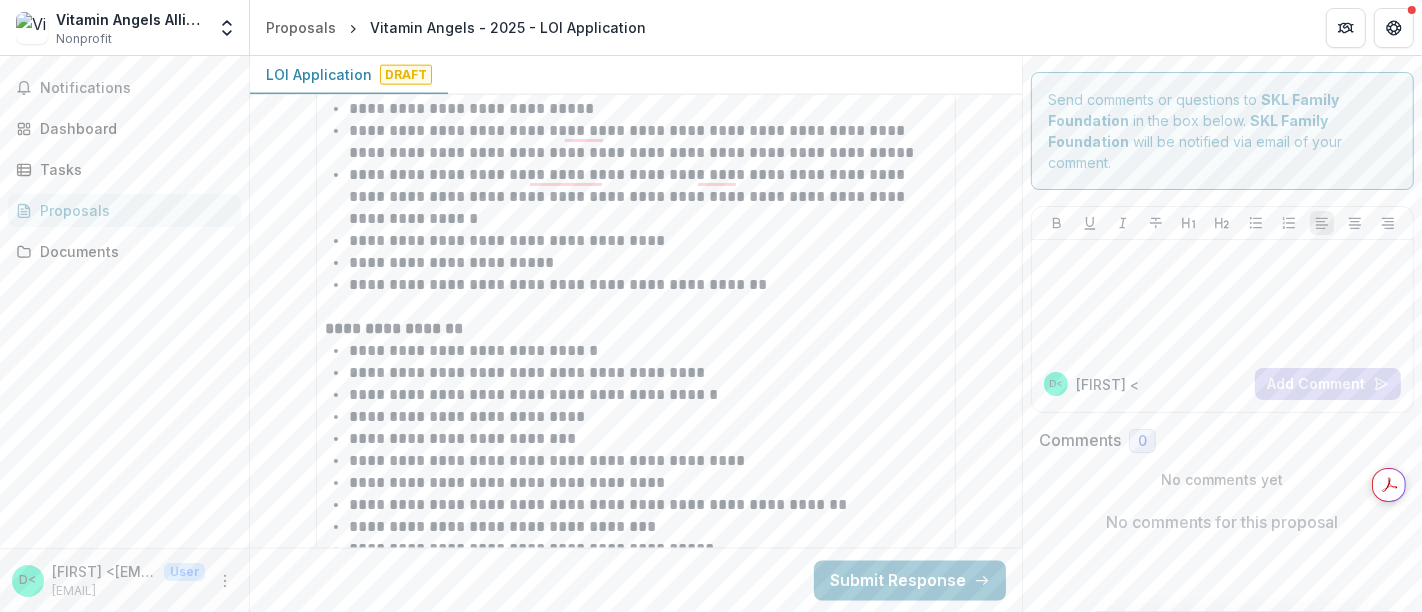 scroll, scrollTop: 8671, scrollLeft: 0, axis: vertical 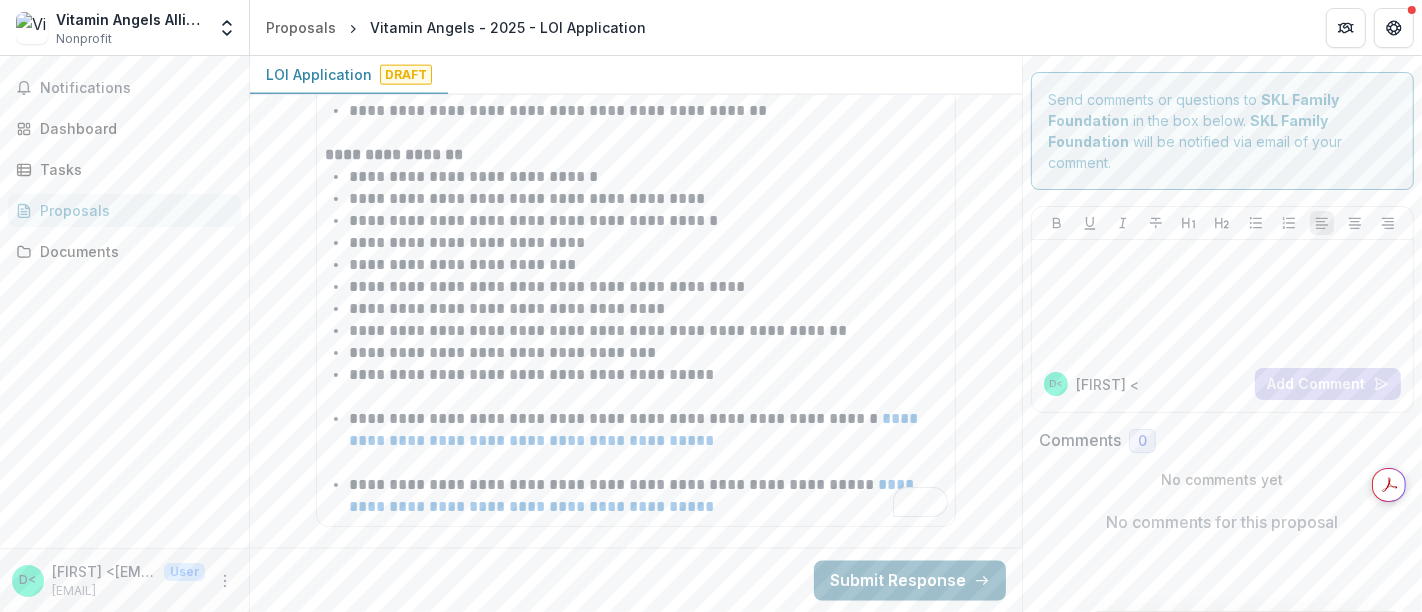 click on "Submit Response" at bounding box center [910, 580] 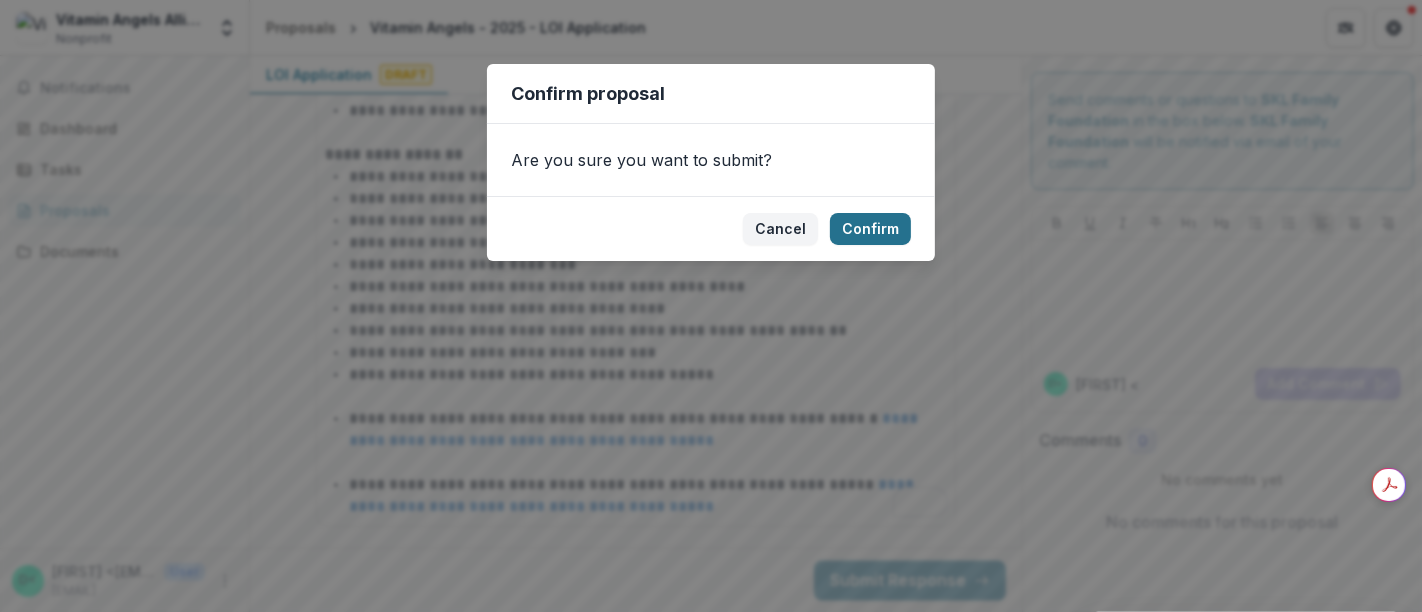 click on "Confirm" at bounding box center (870, 229) 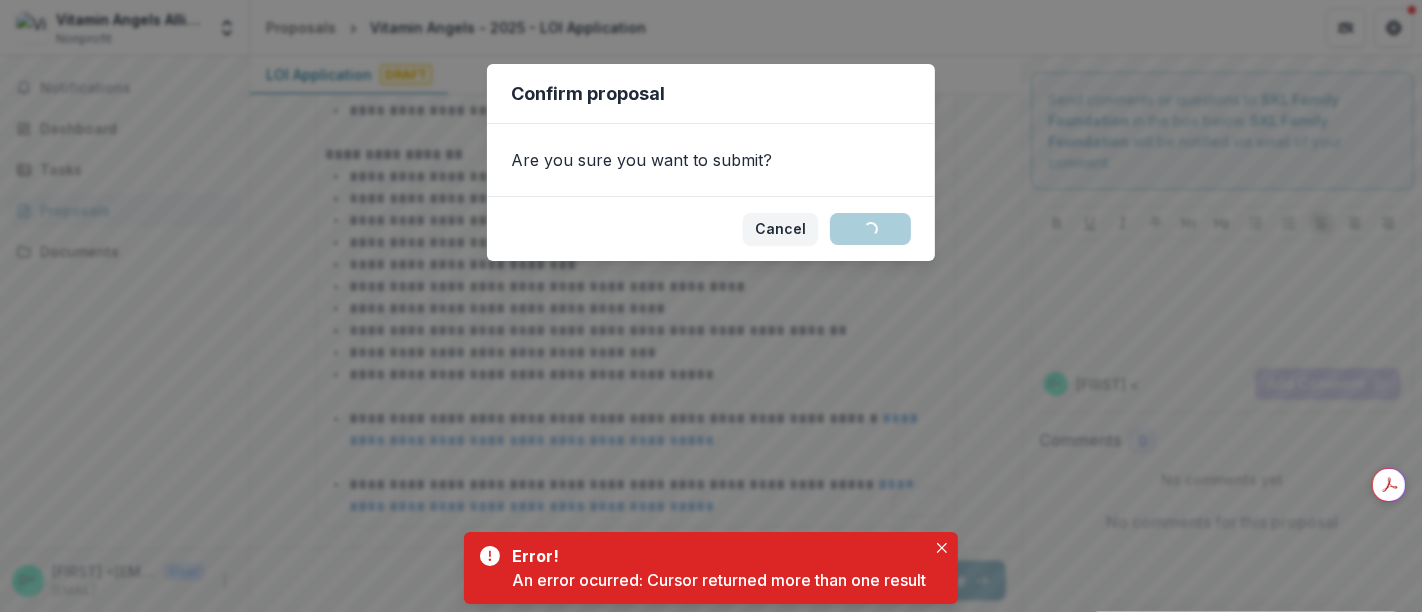 type 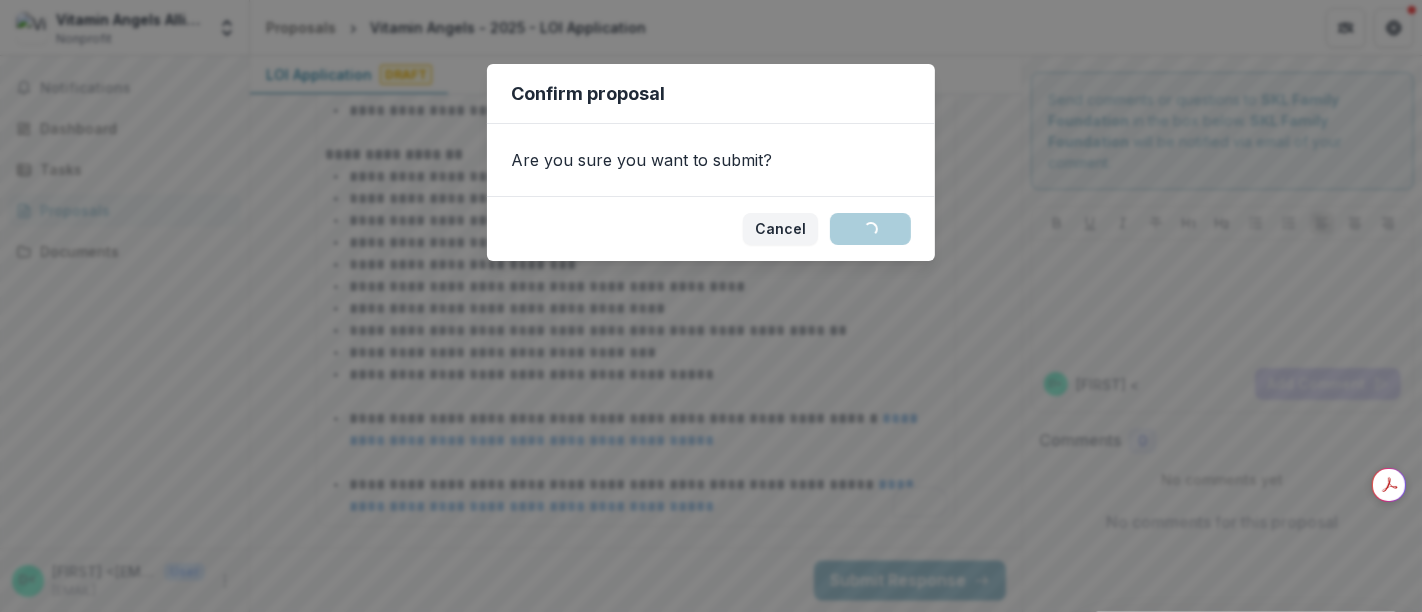 click on "Are you sure you want to submit?" at bounding box center (711, 160) 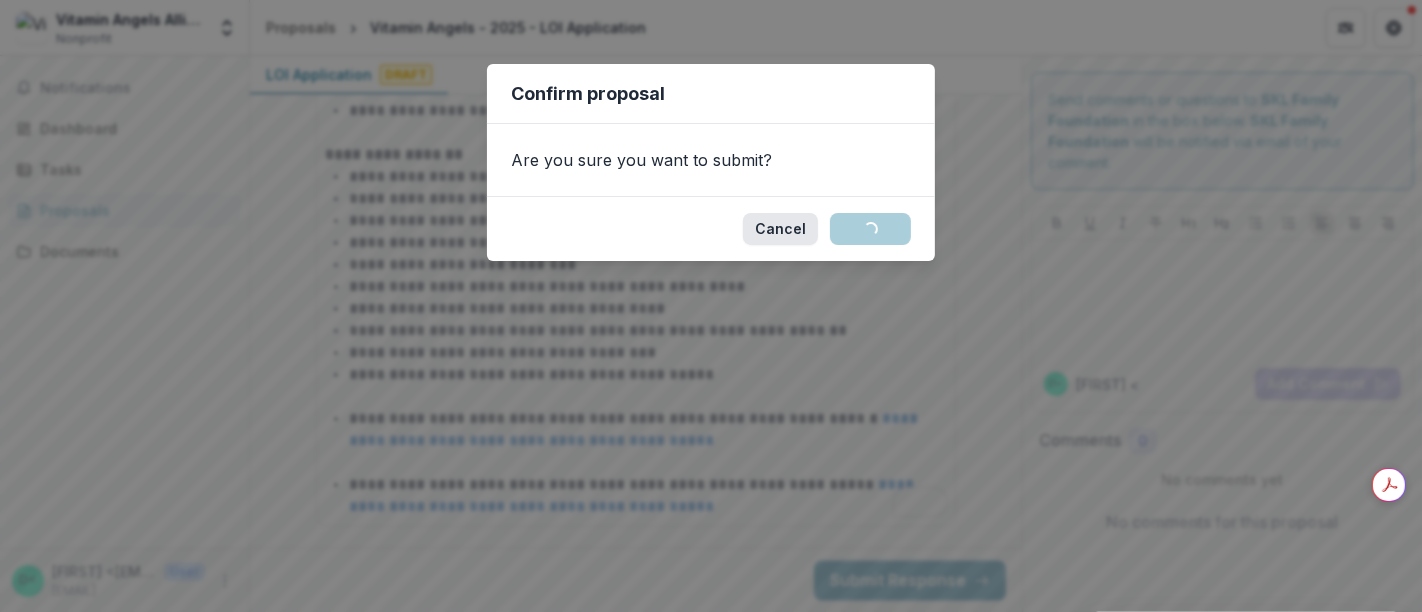 click on "Cancel" at bounding box center (780, 229) 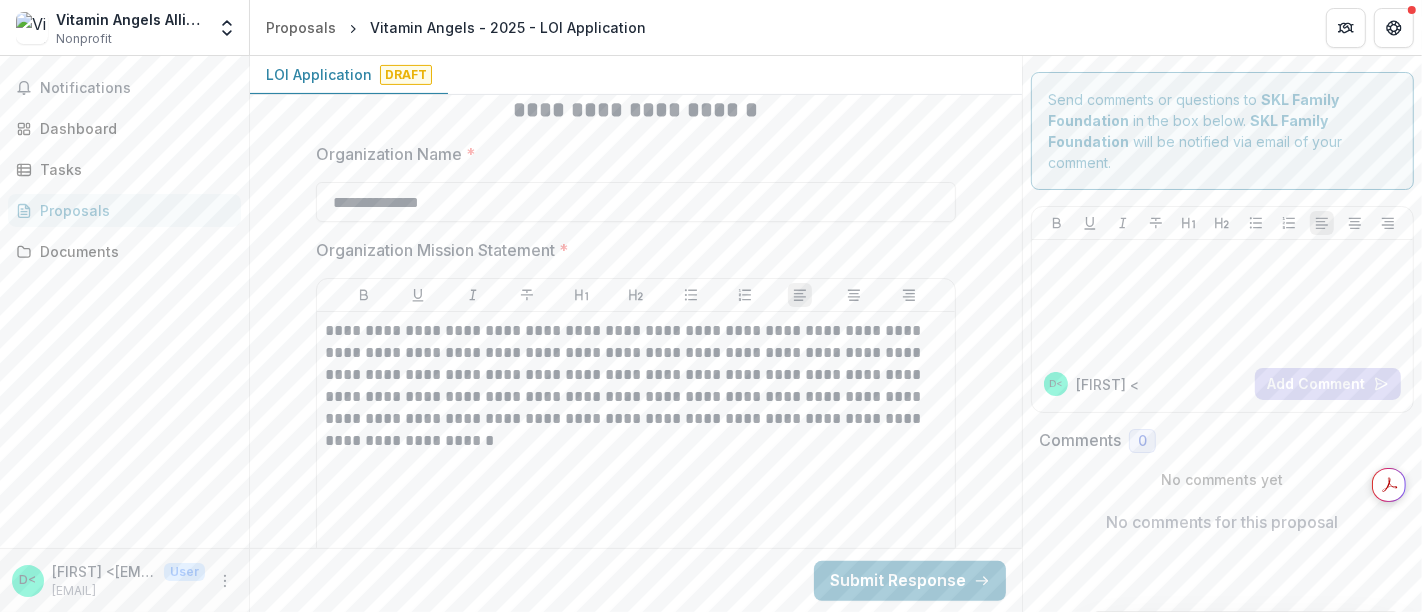 scroll, scrollTop: 0, scrollLeft: 0, axis: both 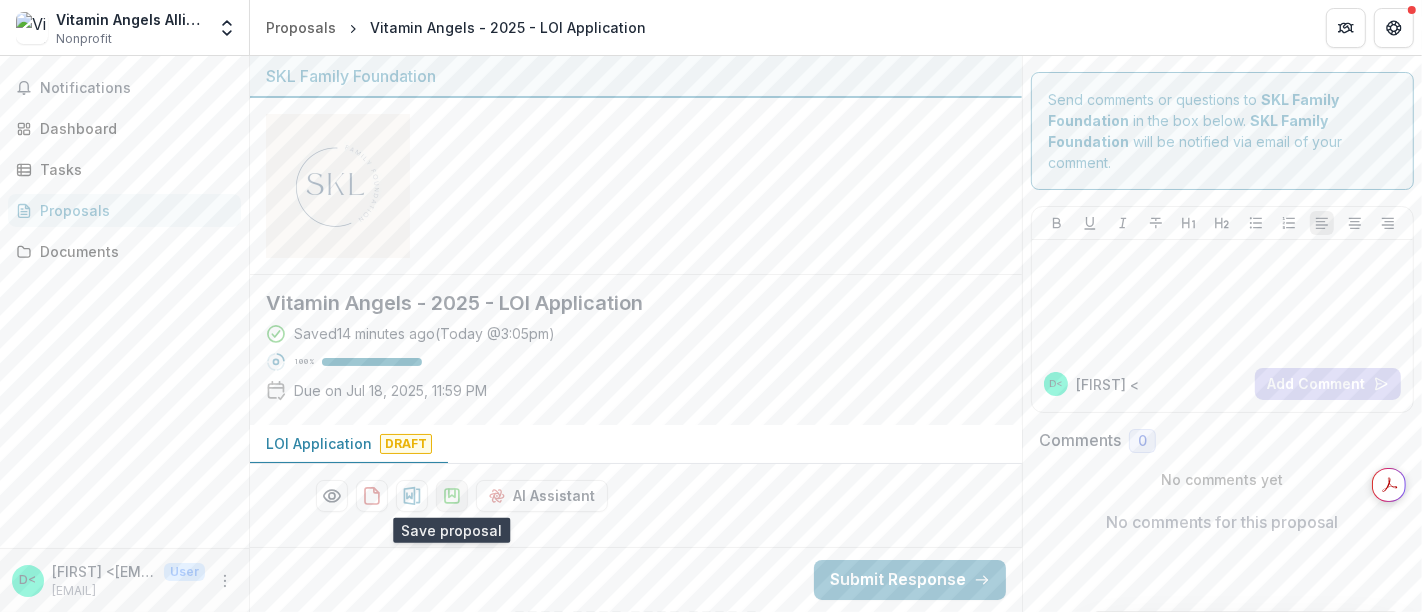 click 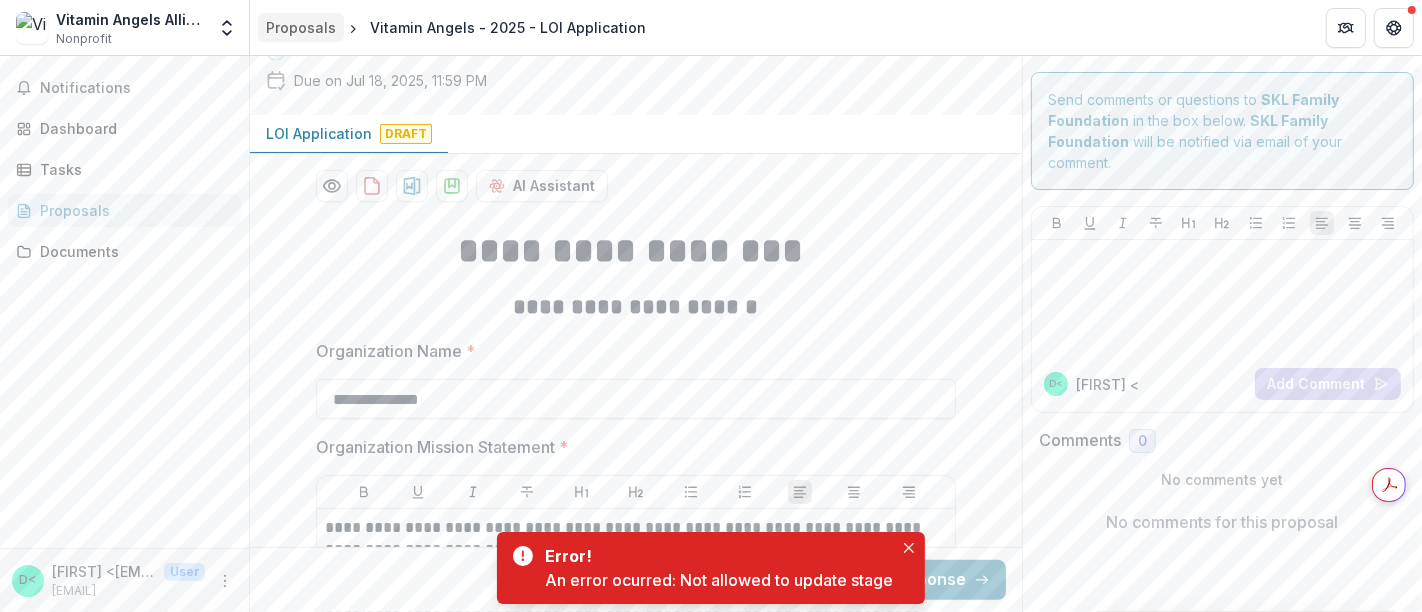 scroll, scrollTop: 311, scrollLeft: 0, axis: vertical 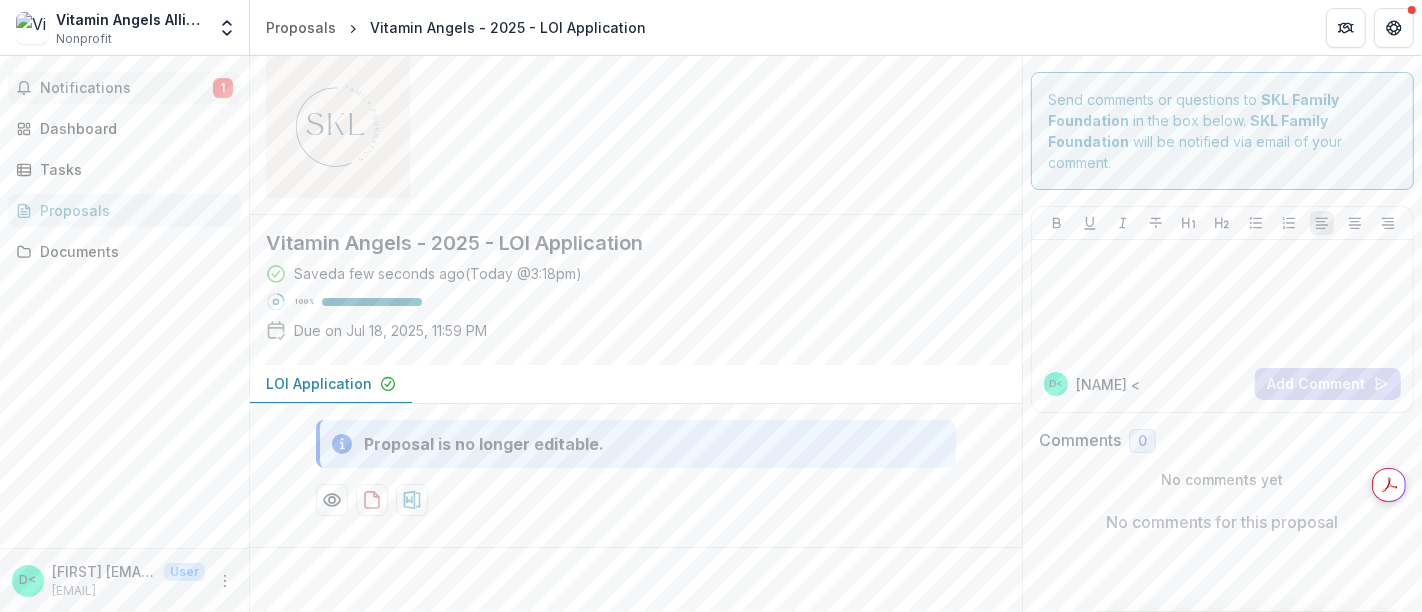 click on "Notifications" at bounding box center [126, 88] 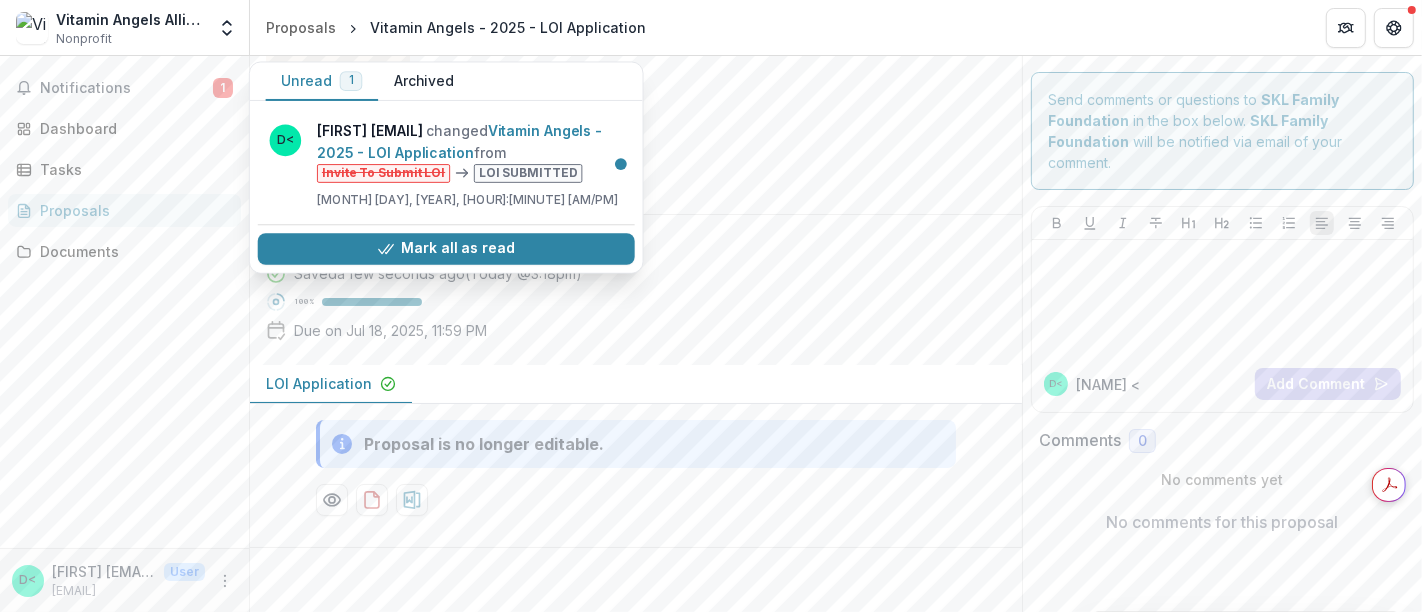 click on "Vitamin Angels - 2025 - LOI Application Saved  a few seconds ago  ( Today   @  3:18pm ) 100 % Due on   Jul 18, 2025, 11:59 PM" at bounding box center (620, 290) 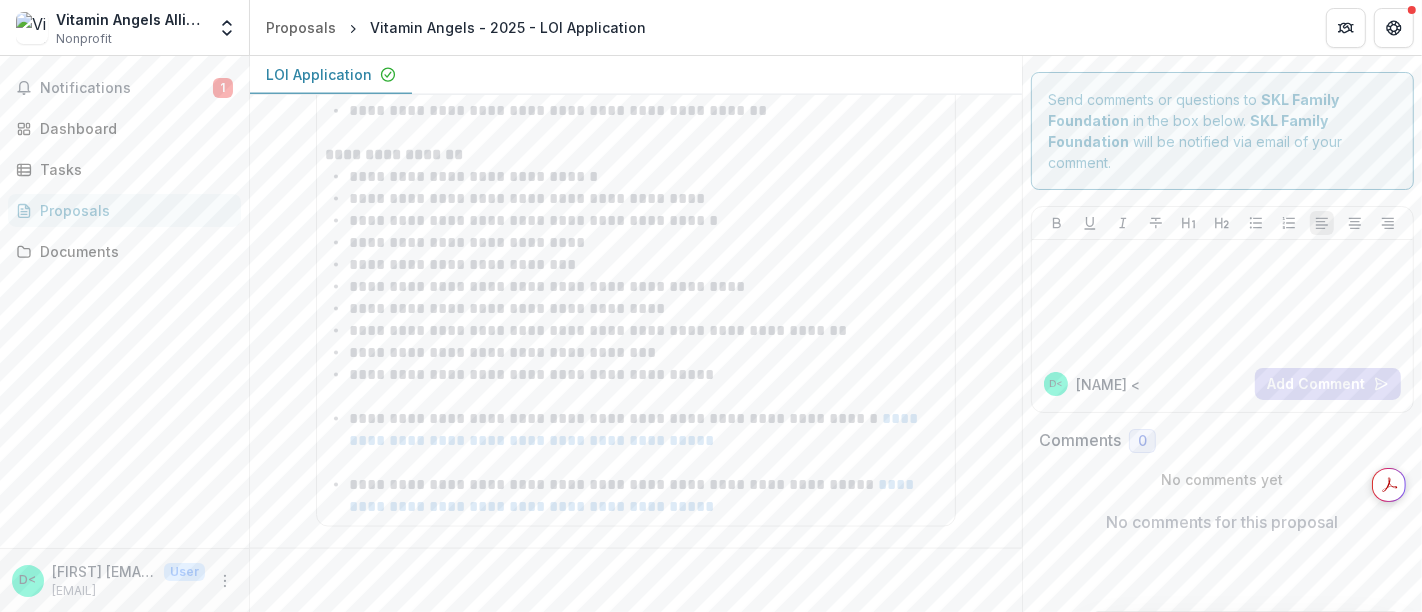 scroll, scrollTop: 0, scrollLeft: 0, axis: both 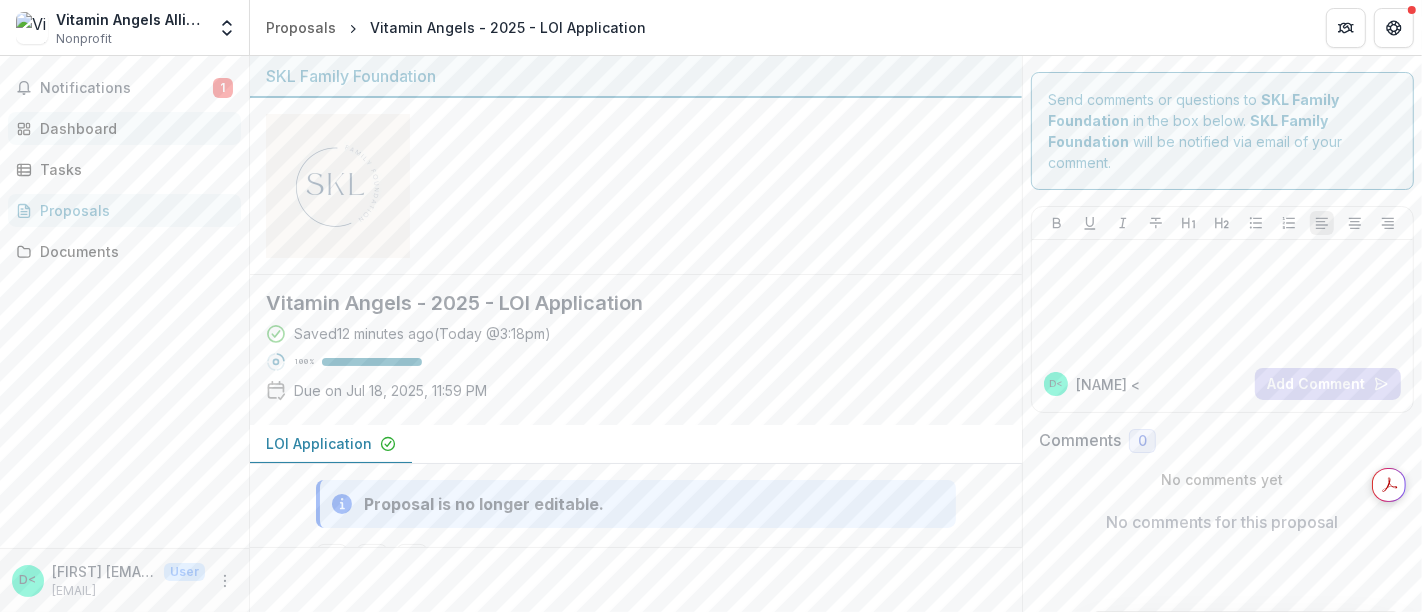 click on "Dashboard" at bounding box center [132, 128] 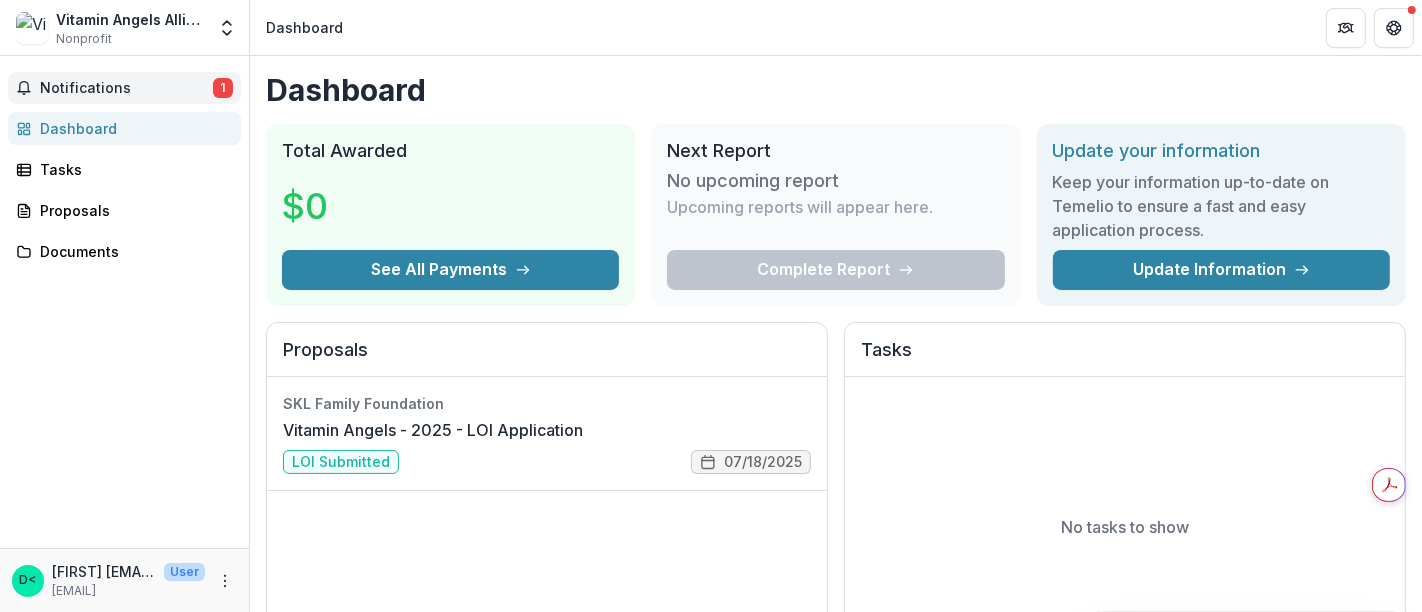 click on "Notifications" at bounding box center [126, 88] 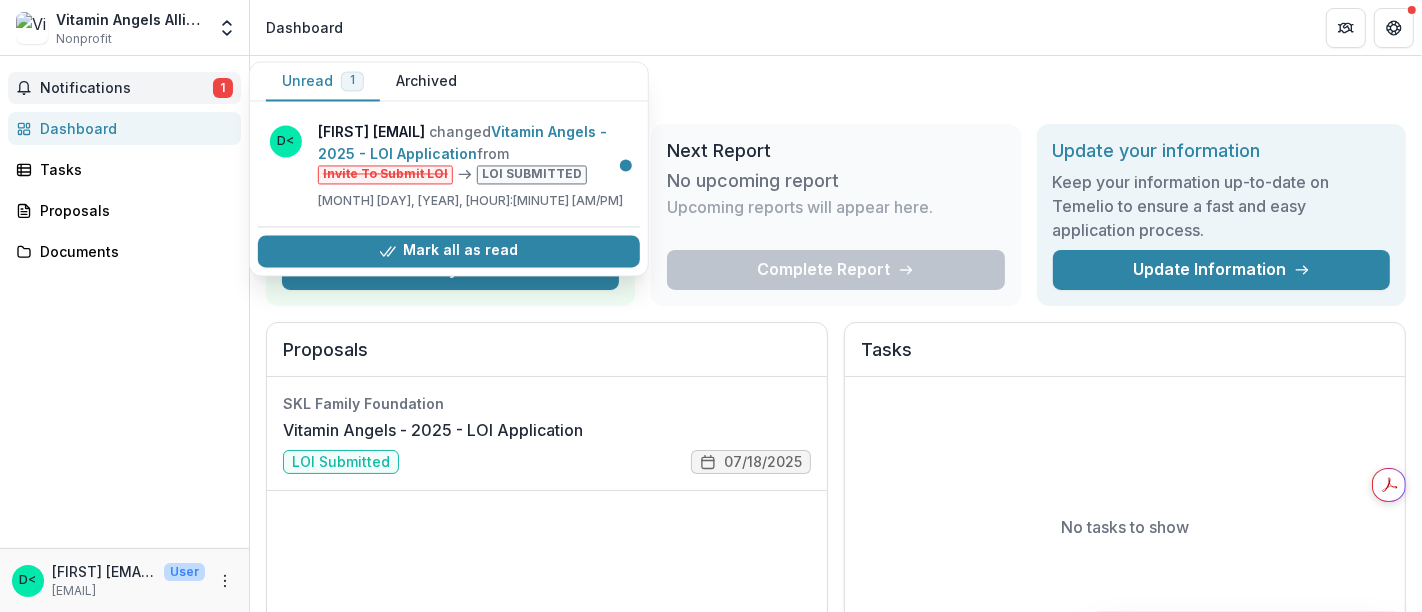 click on "Notifications" at bounding box center [126, 88] 